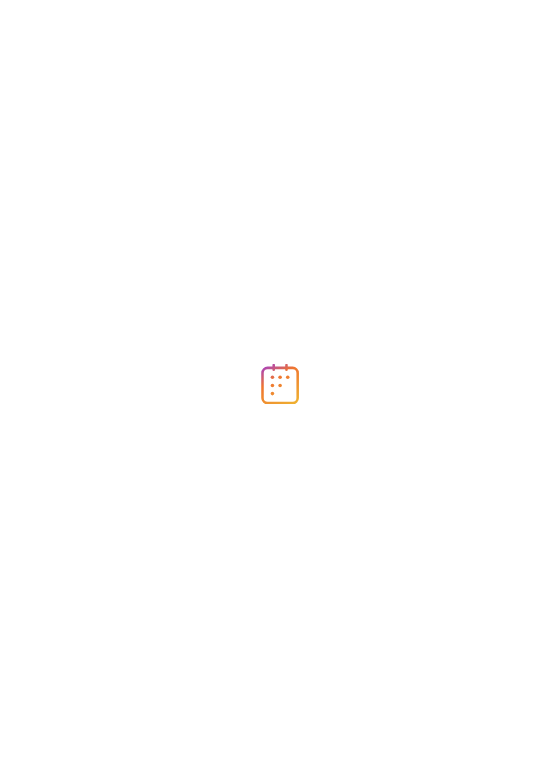 scroll, scrollTop: 0, scrollLeft: 0, axis: both 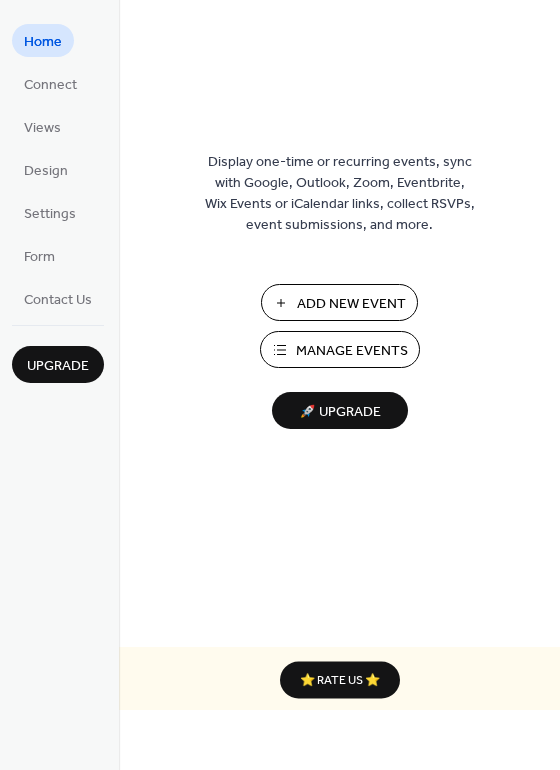 click on "Manage Events" at bounding box center (352, 351) 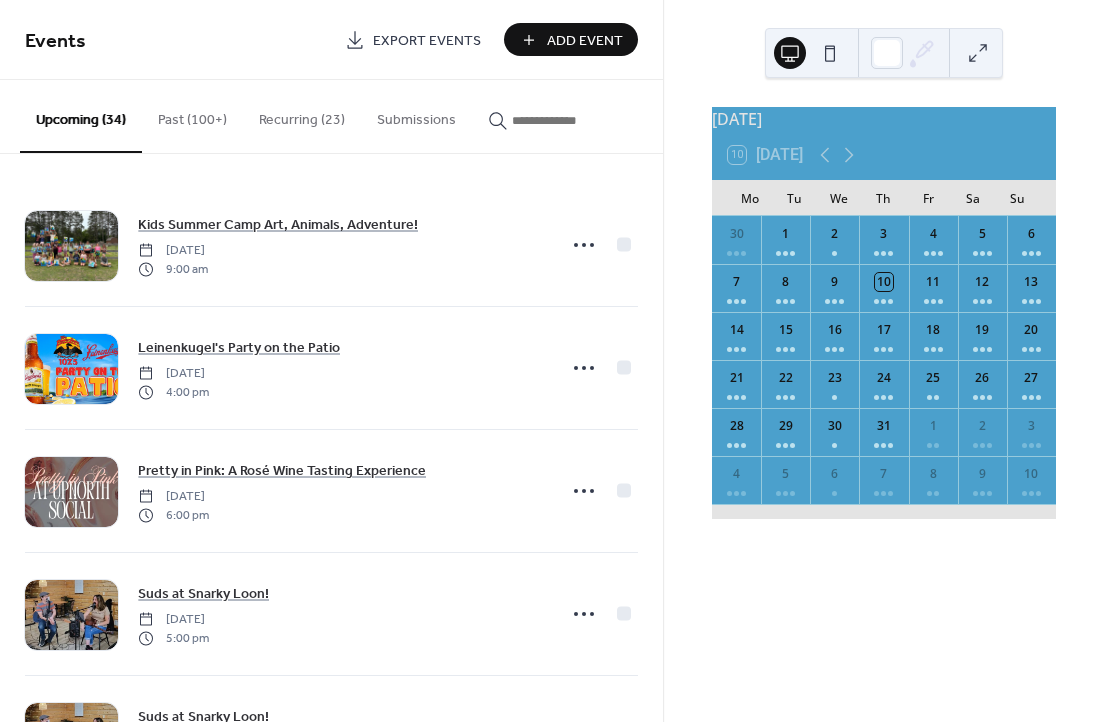 scroll, scrollTop: 0, scrollLeft: 0, axis: both 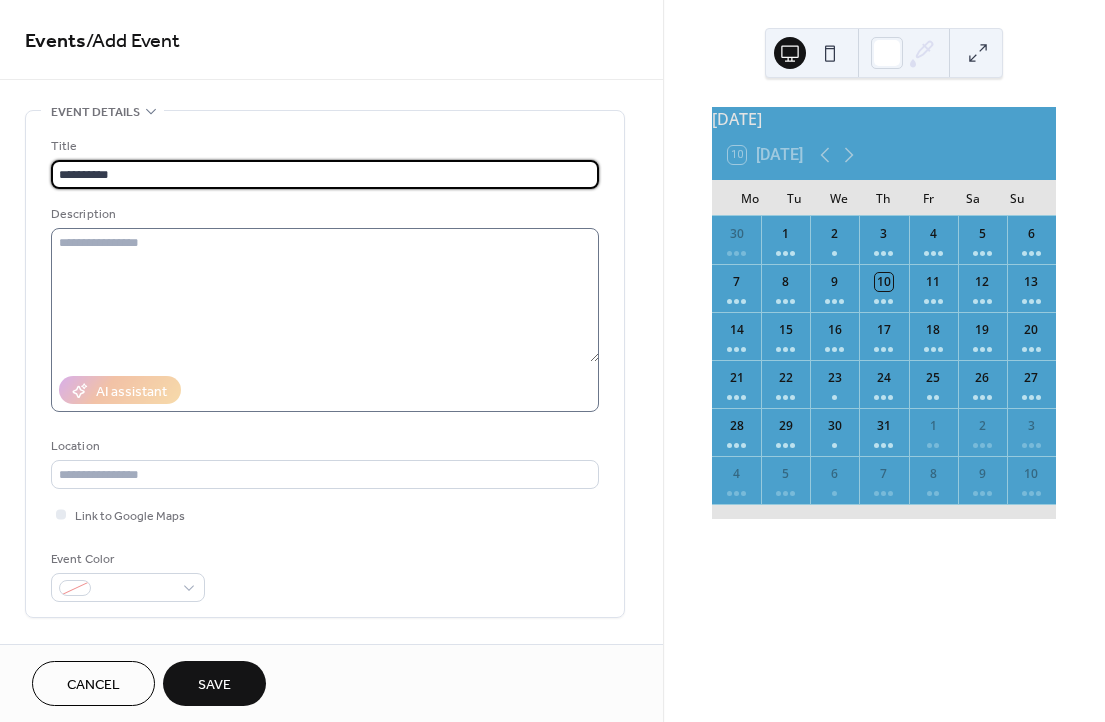 type on "**********" 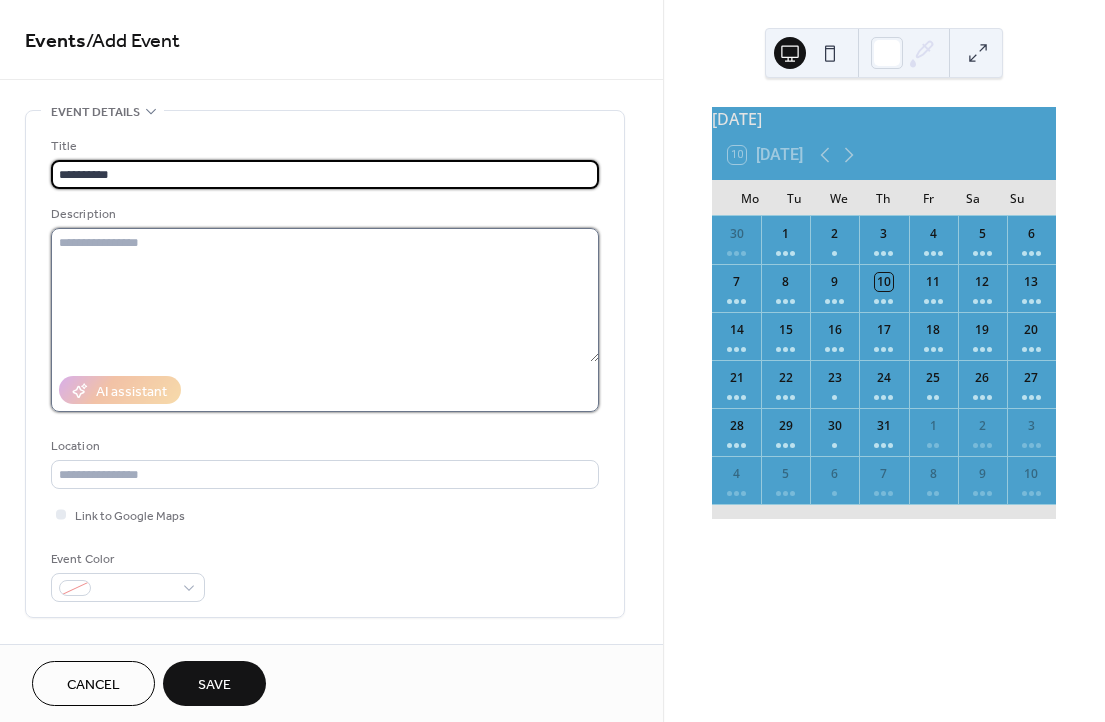 click at bounding box center (325, 295) 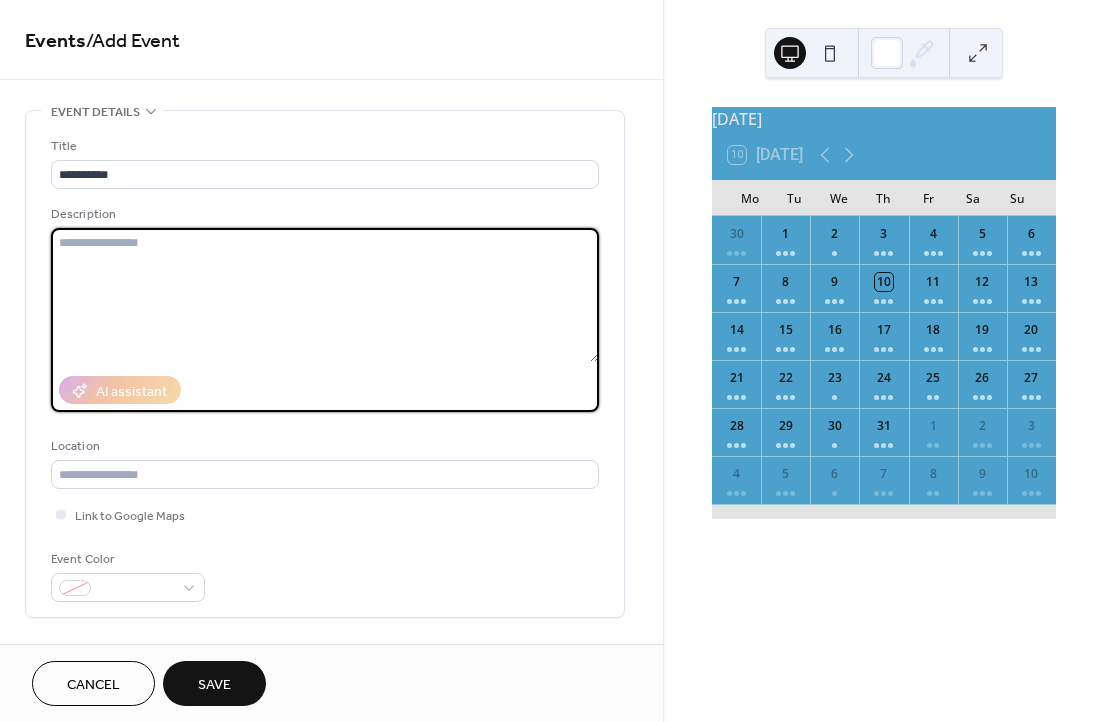 paste on "**********" 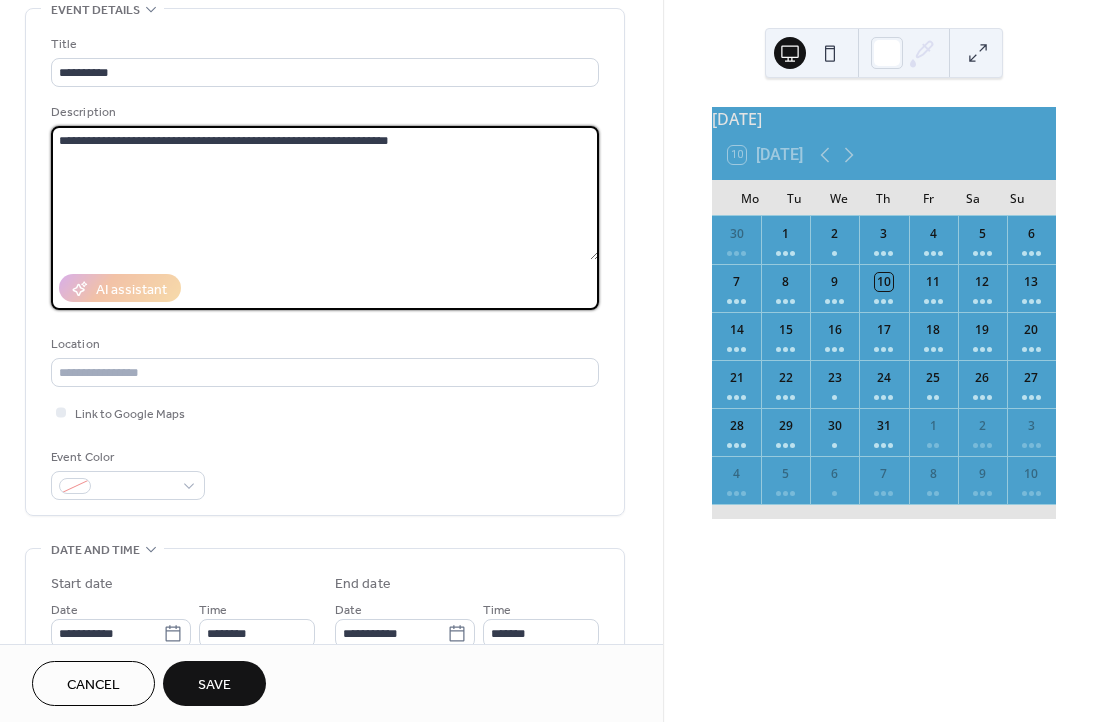 scroll, scrollTop: 105, scrollLeft: 0, axis: vertical 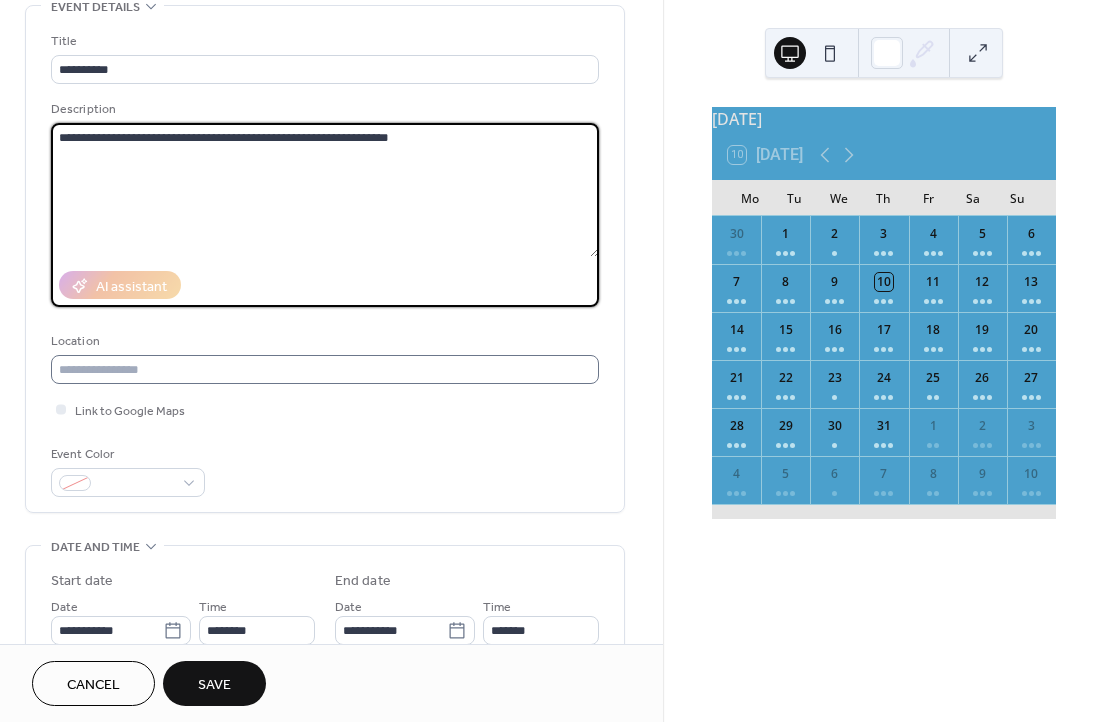 type on "**********" 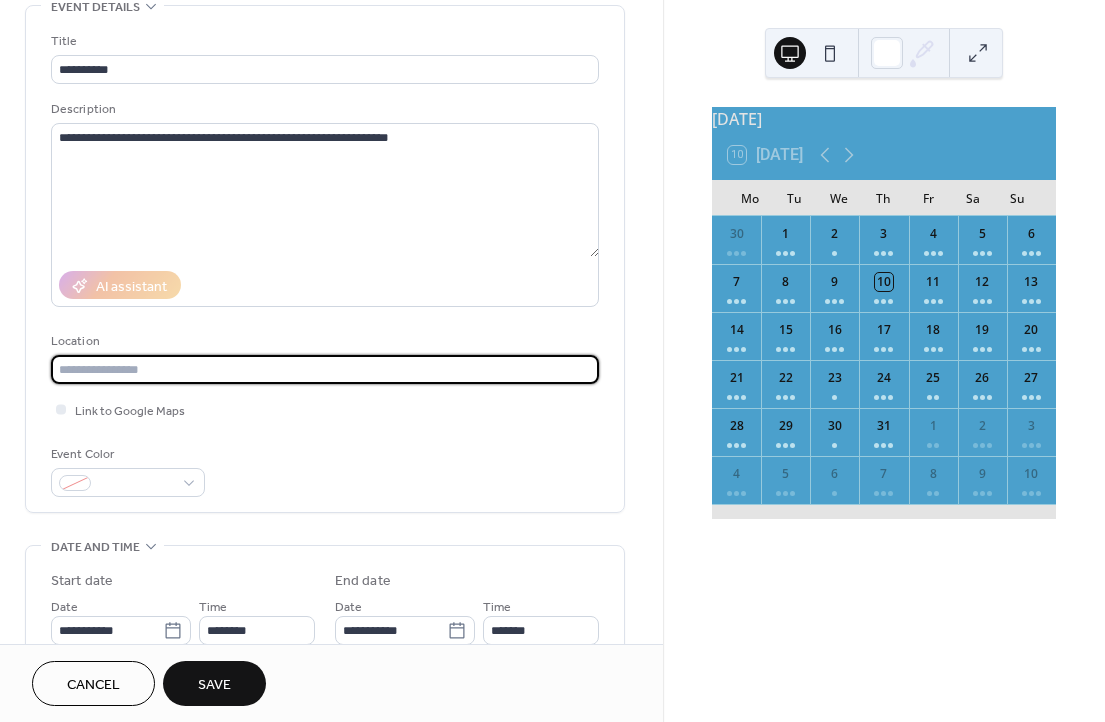 click at bounding box center [325, 369] 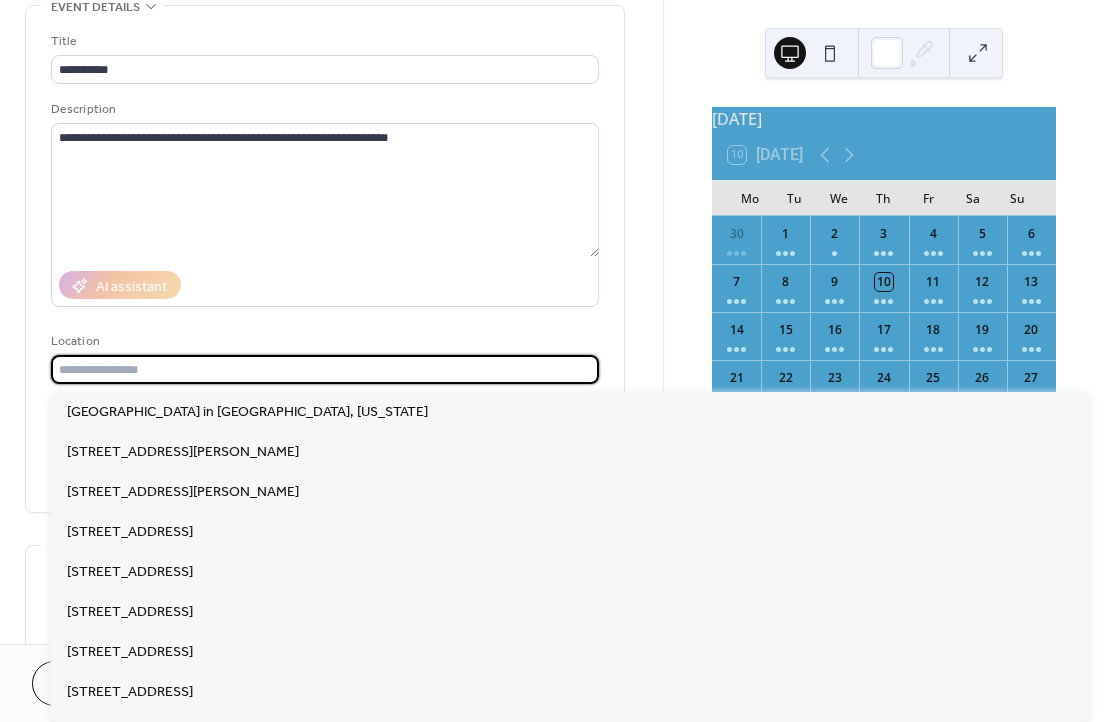 paste on "**********" 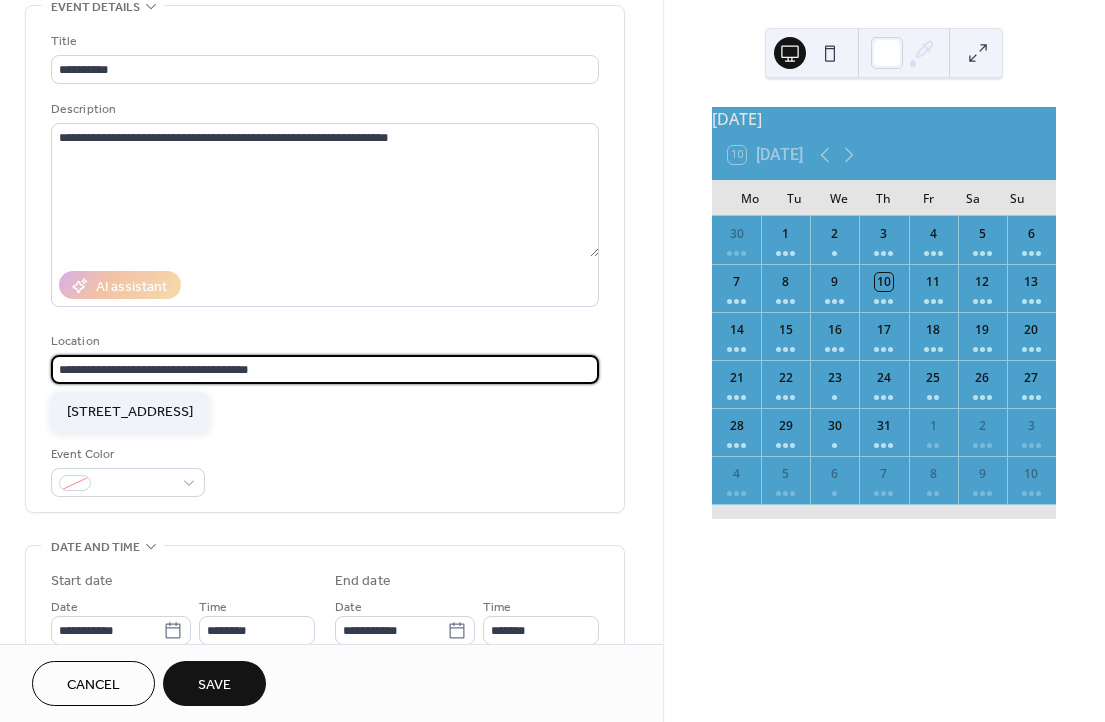 type on "**********" 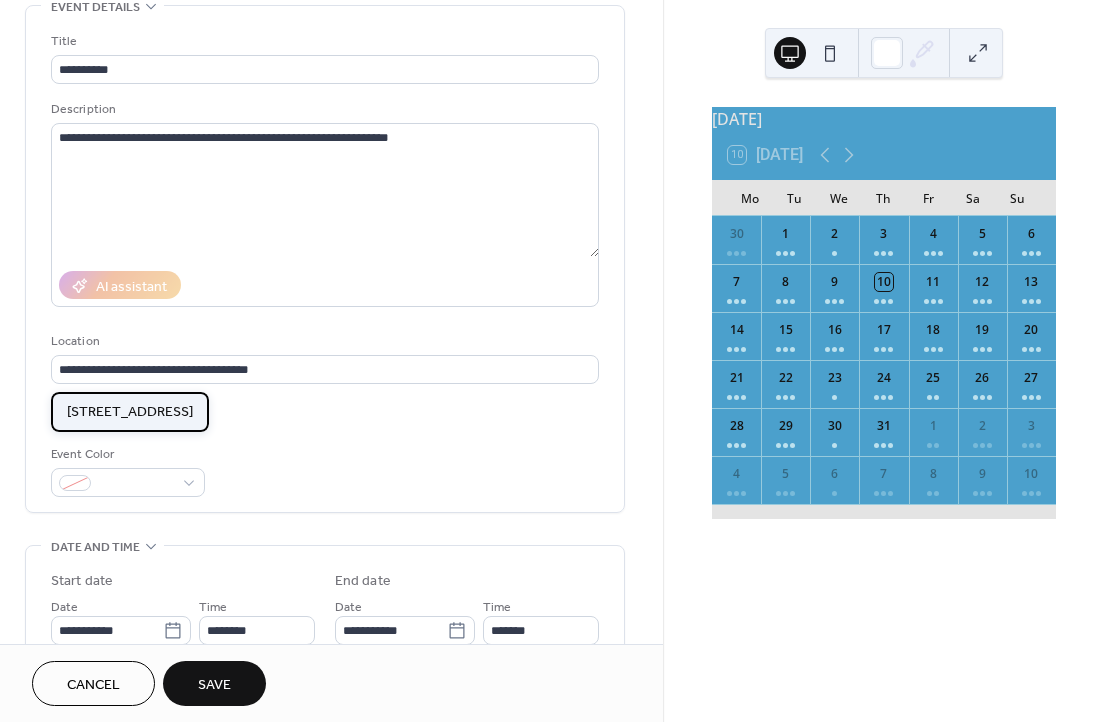 click on "[STREET_ADDRESS]" at bounding box center (130, 412) 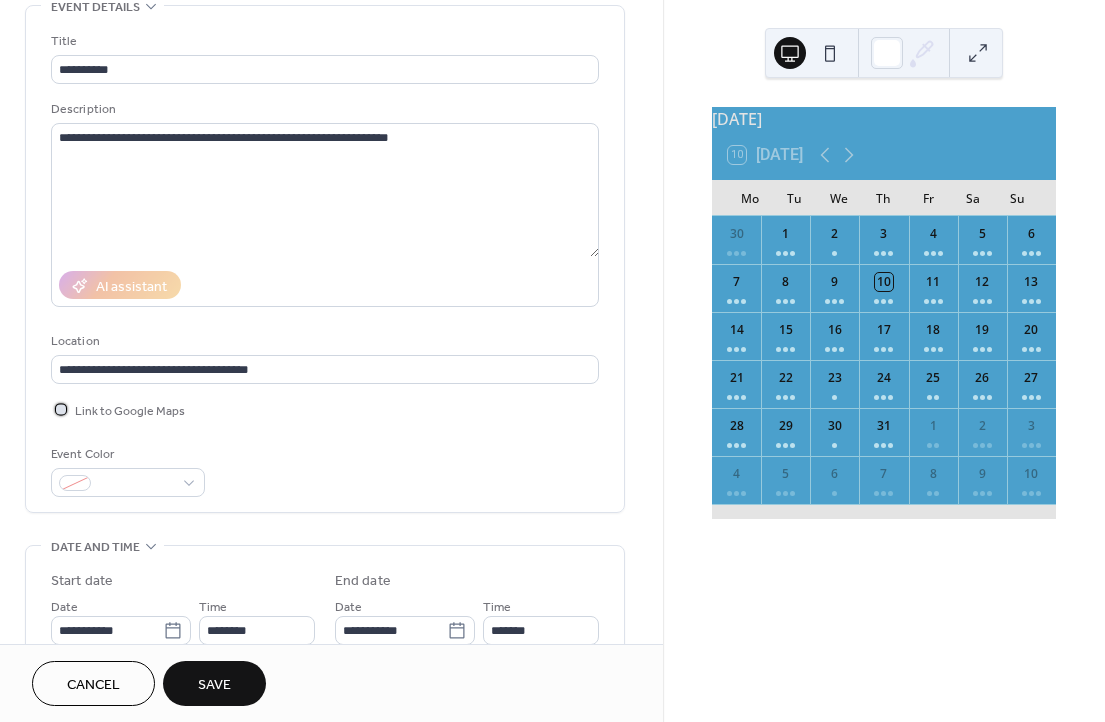 click at bounding box center (61, 409) 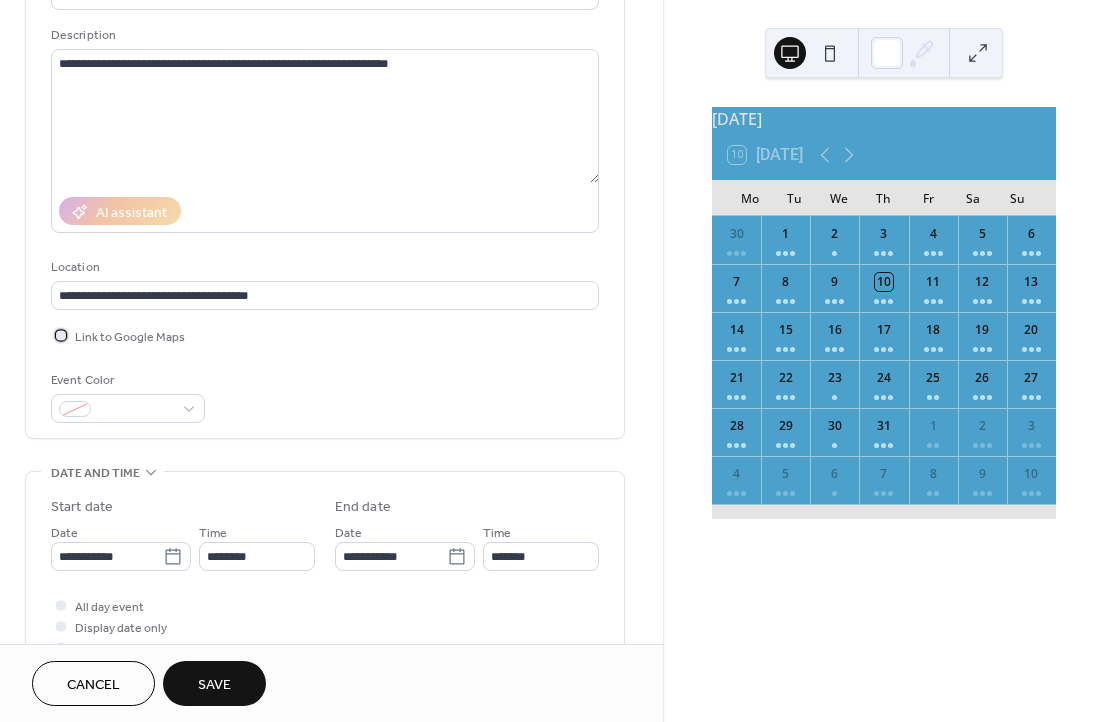 scroll, scrollTop: 223, scrollLeft: 0, axis: vertical 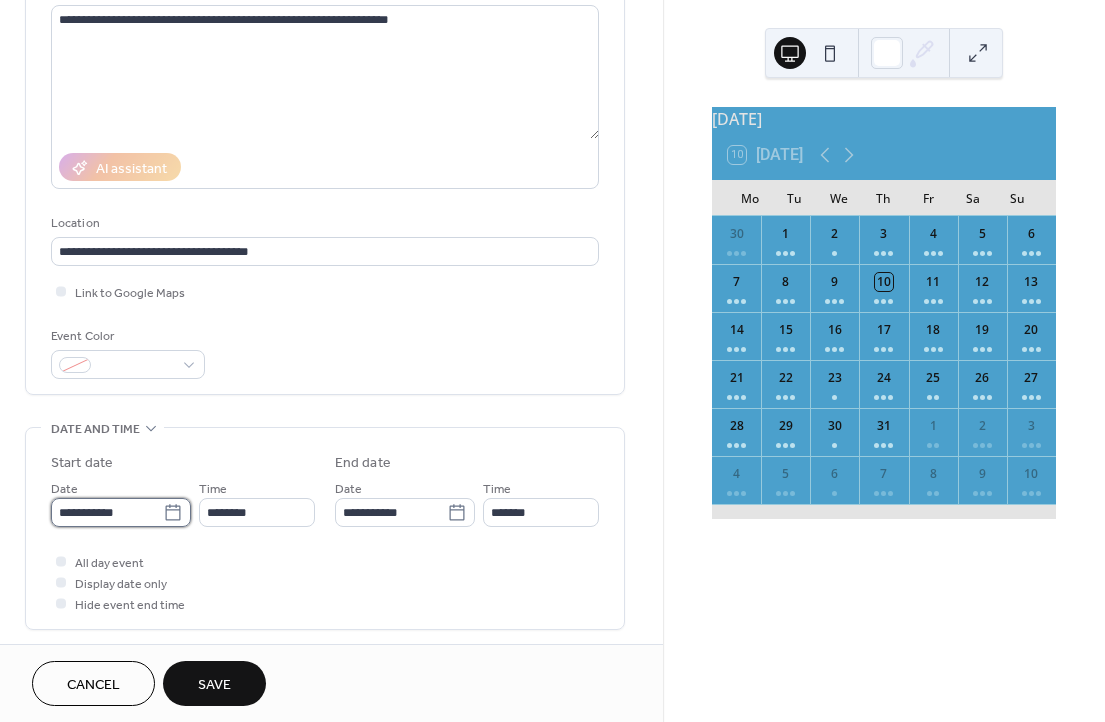 click on "**********" at bounding box center (107, 512) 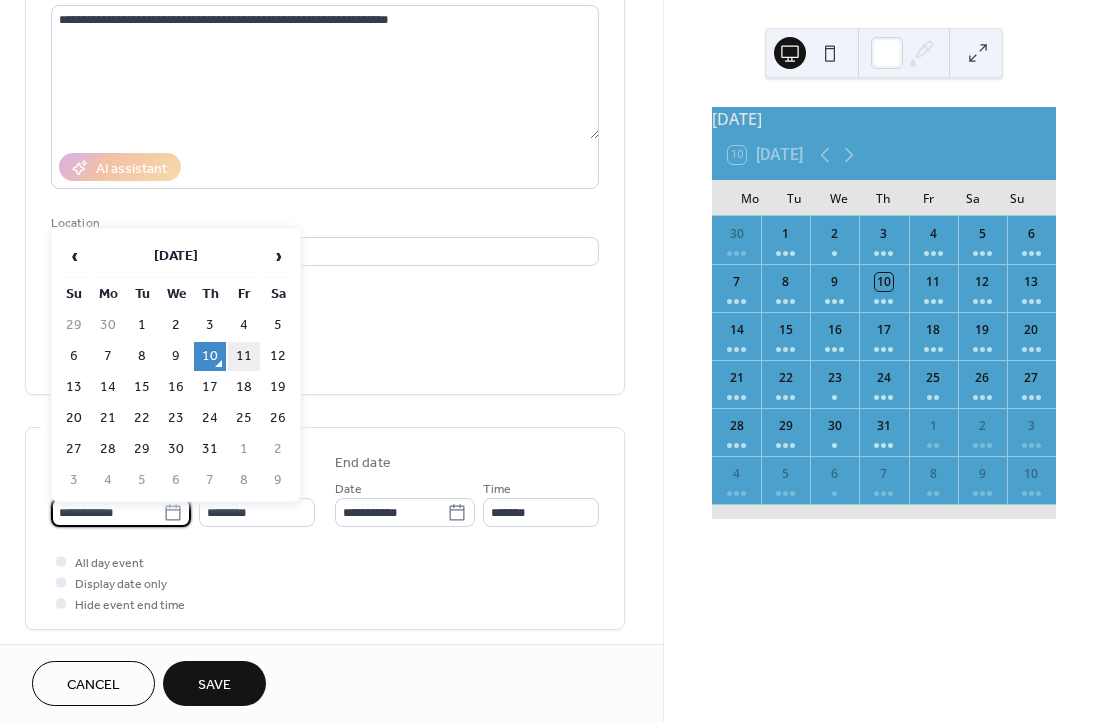 click on "11" at bounding box center [244, 356] 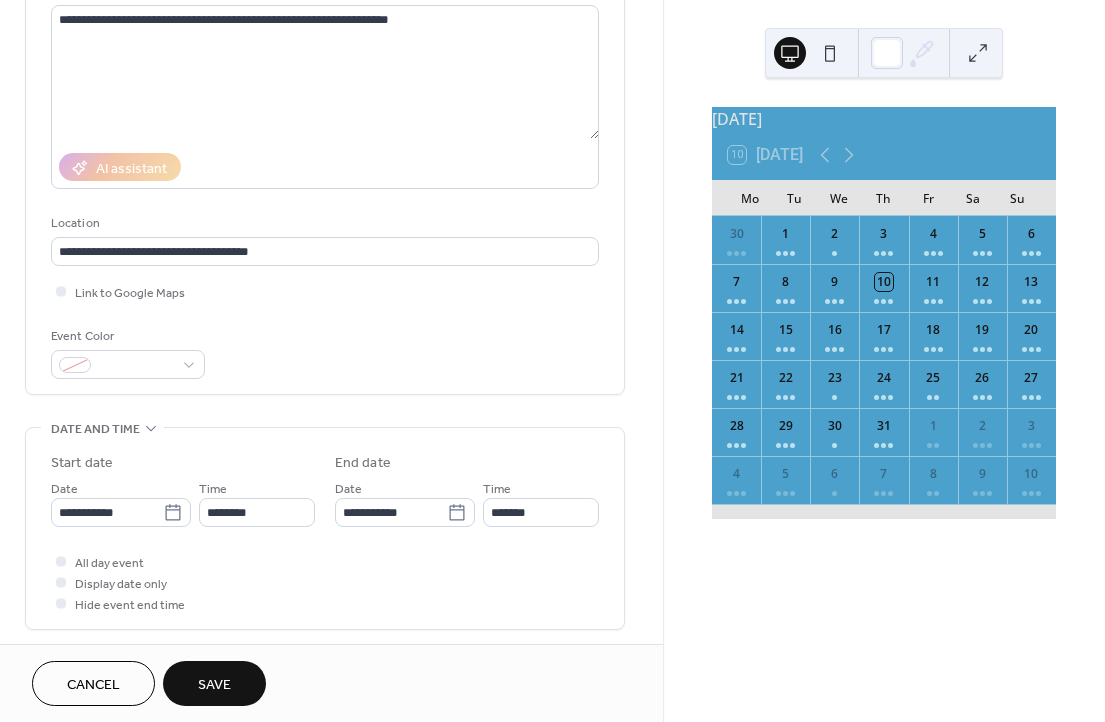 type on "**********" 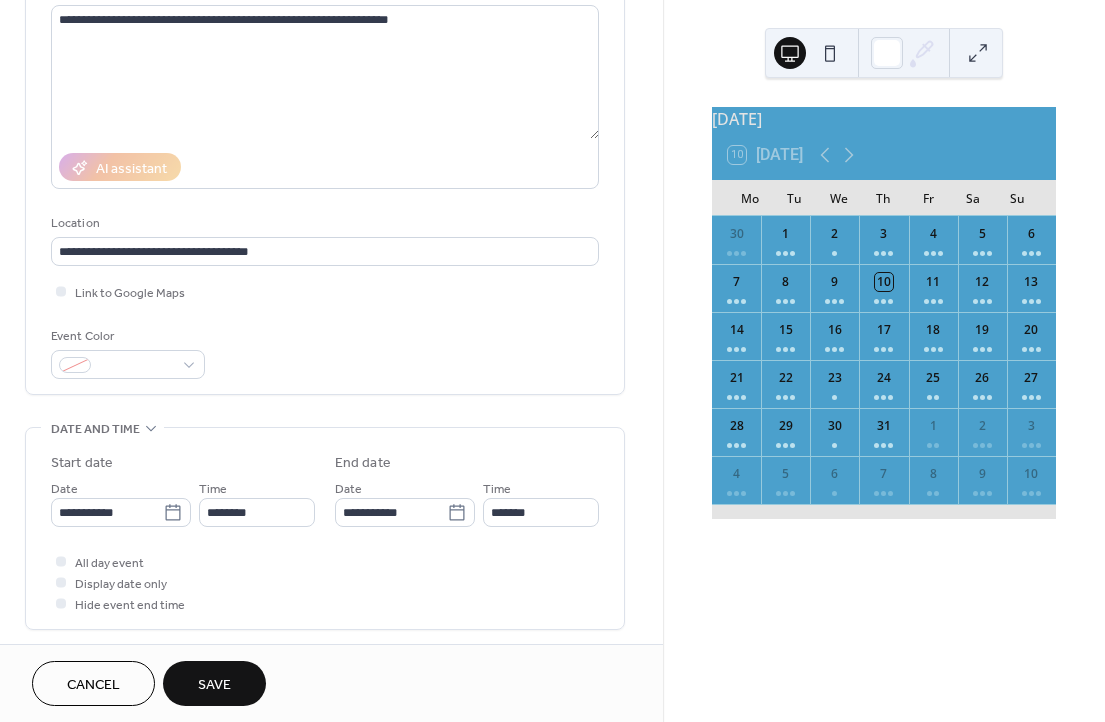 type on "**********" 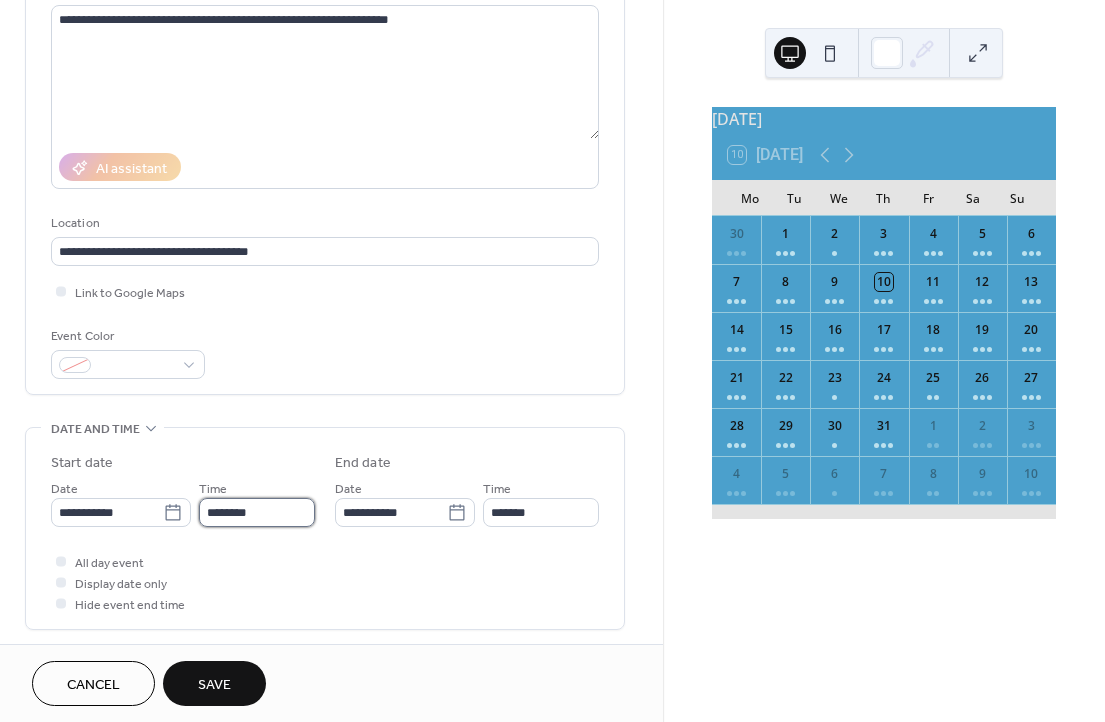 click on "********" at bounding box center [257, 512] 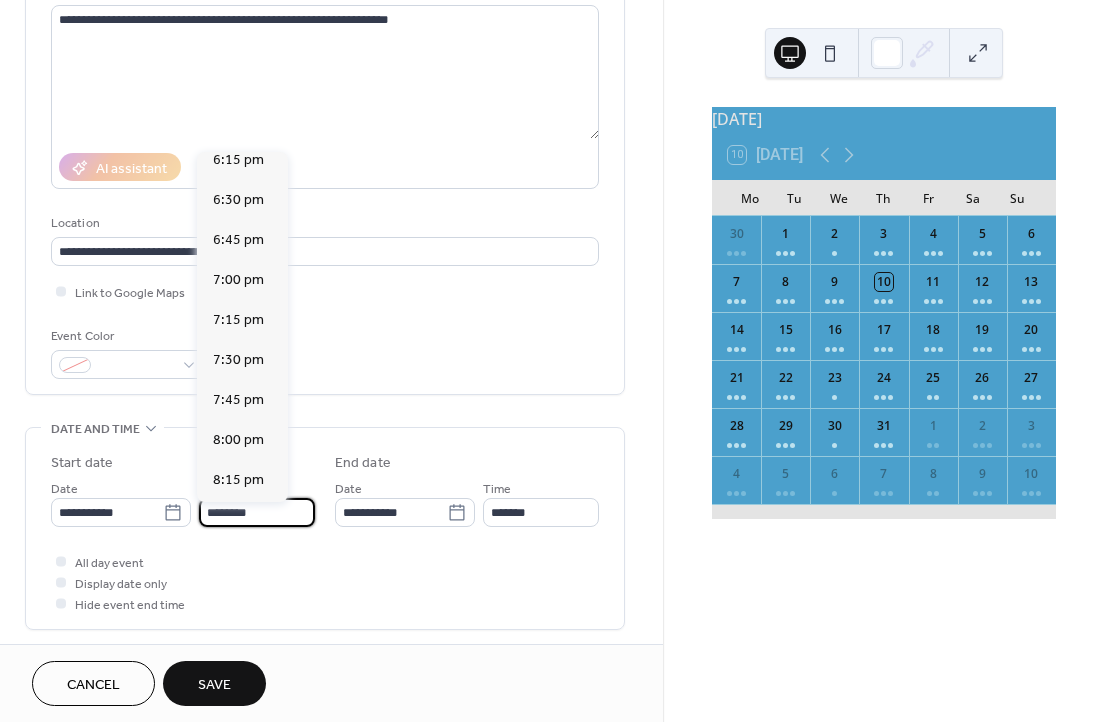 scroll, scrollTop: 2940, scrollLeft: 0, axis: vertical 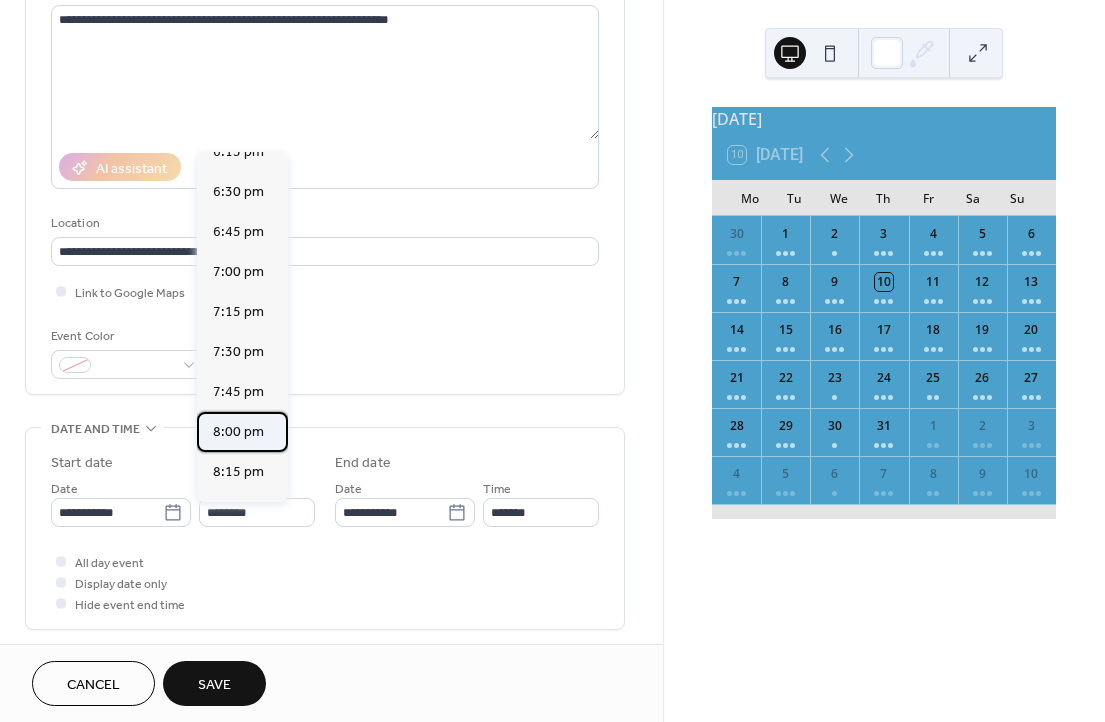 click on "8:00 pm" at bounding box center (238, 432) 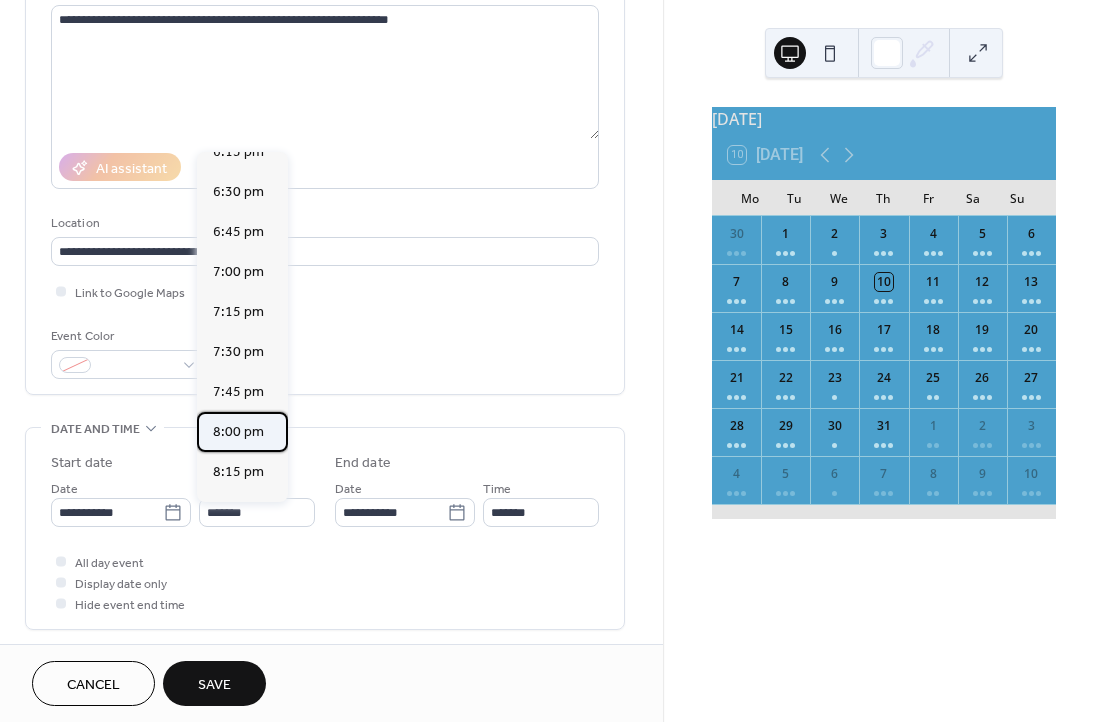 type on "*******" 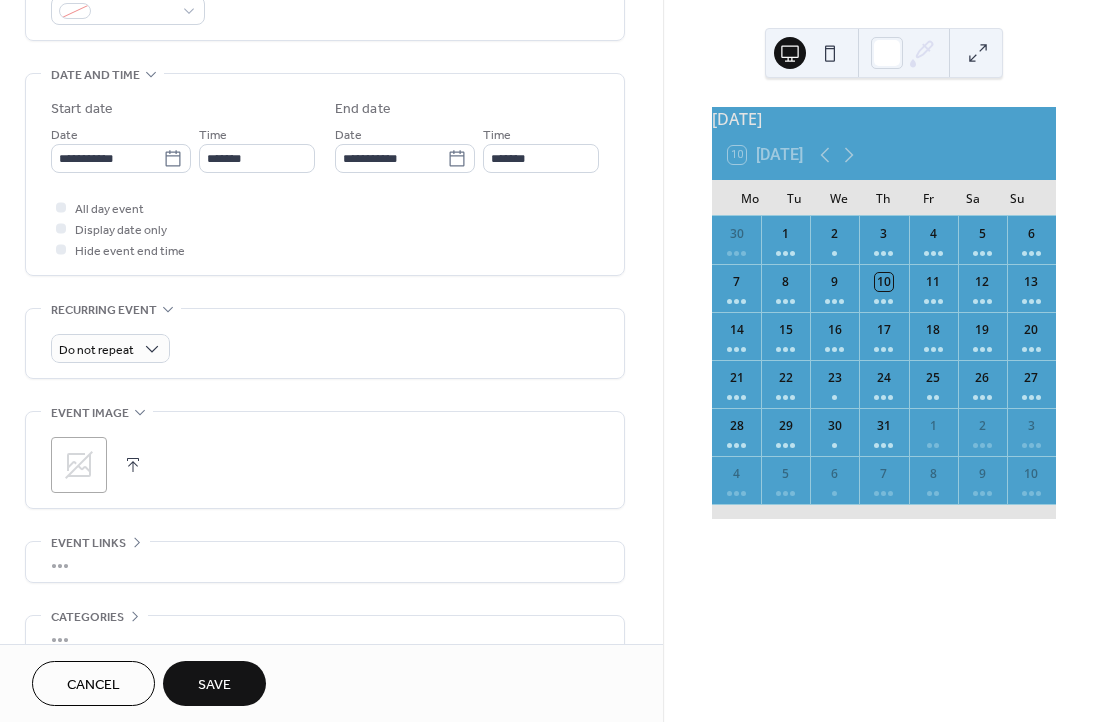 scroll, scrollTop: 605, scrollLeft: 0, axis: vertical 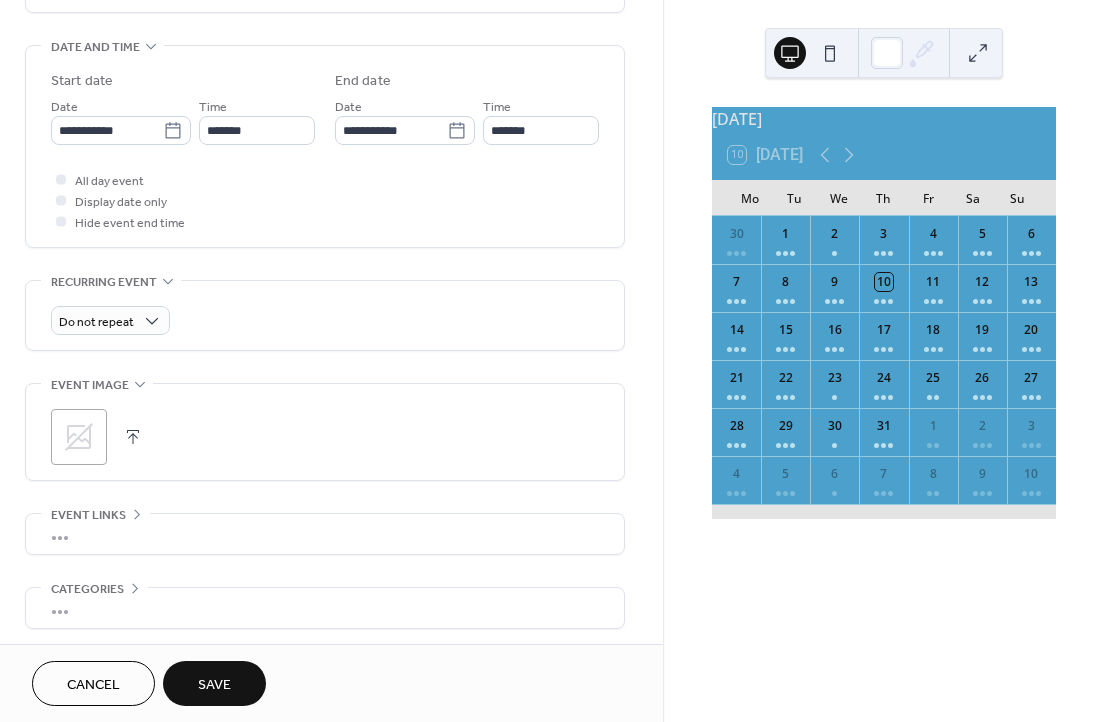 click at bounding box center (133, 437) 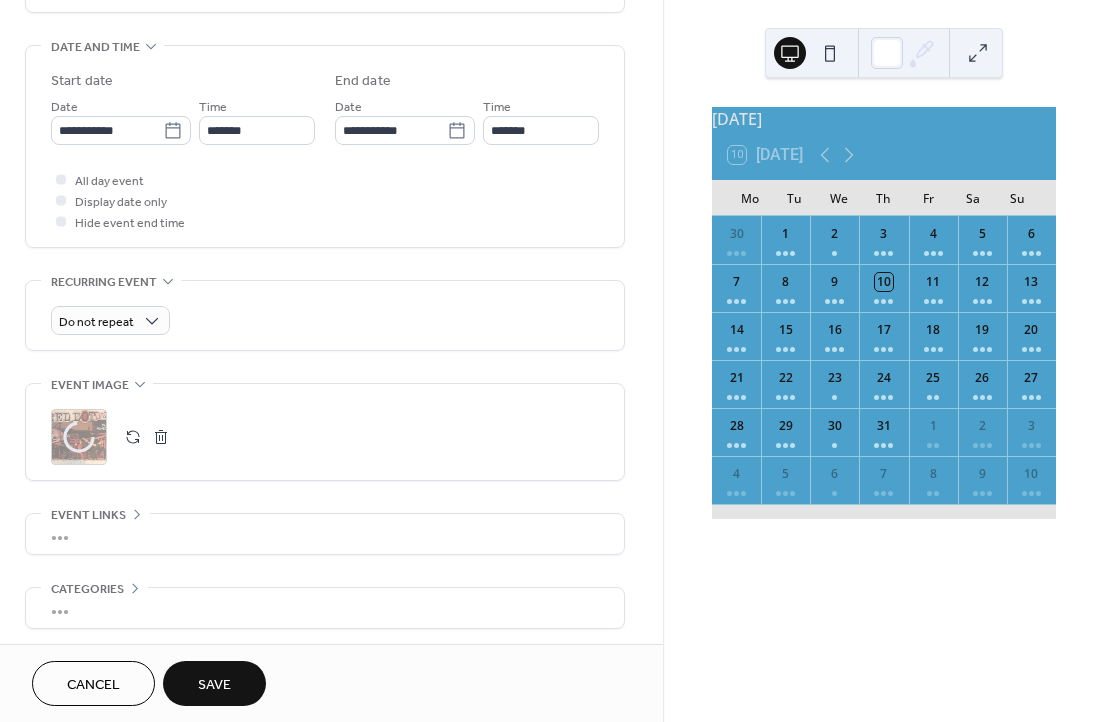 click on "•••" at bounding box center (325, 534) 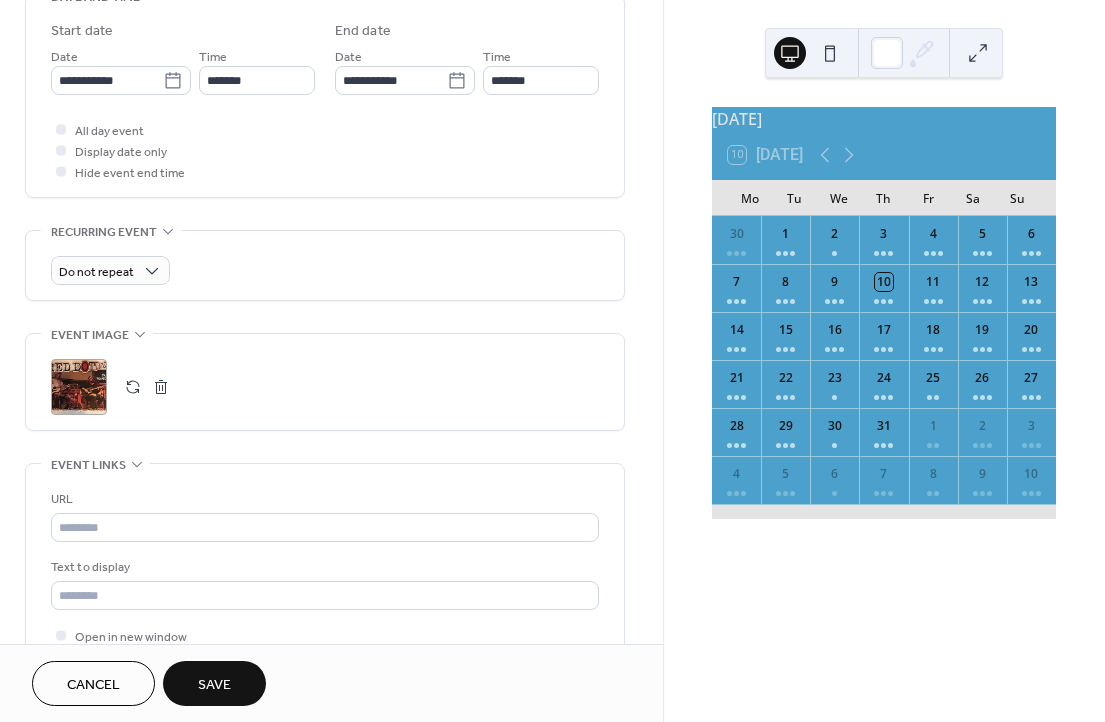 scroll, scrollTop: 669, scrollLeft: 0, axis: vertical 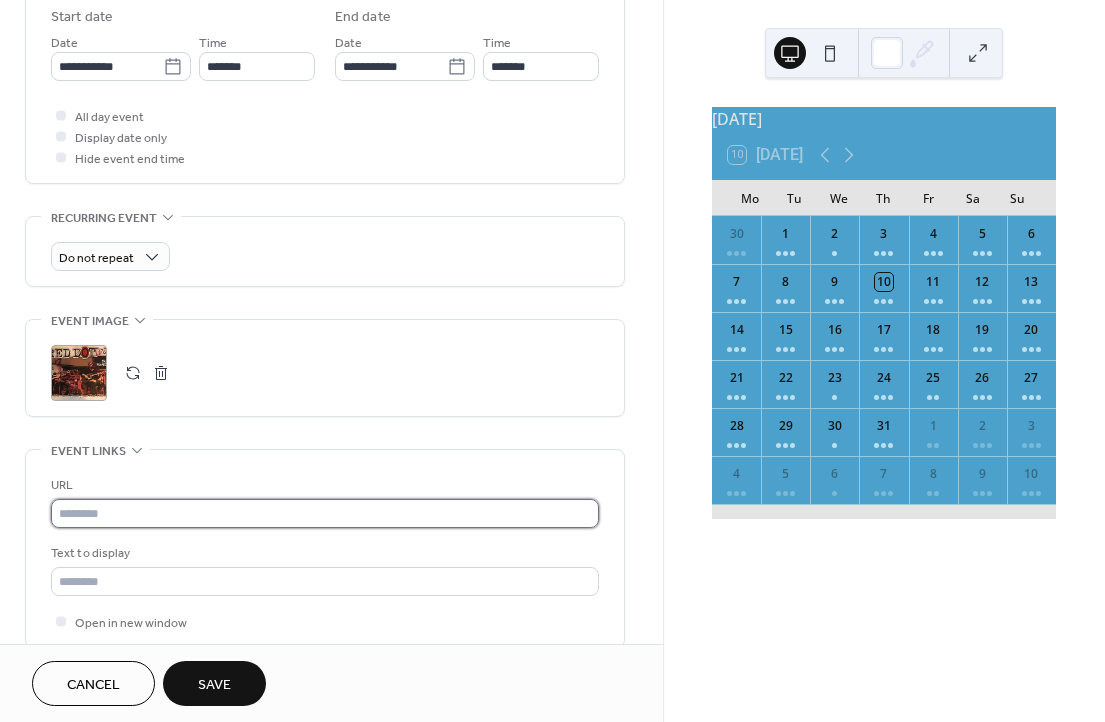click at bounding box center [325, 513] 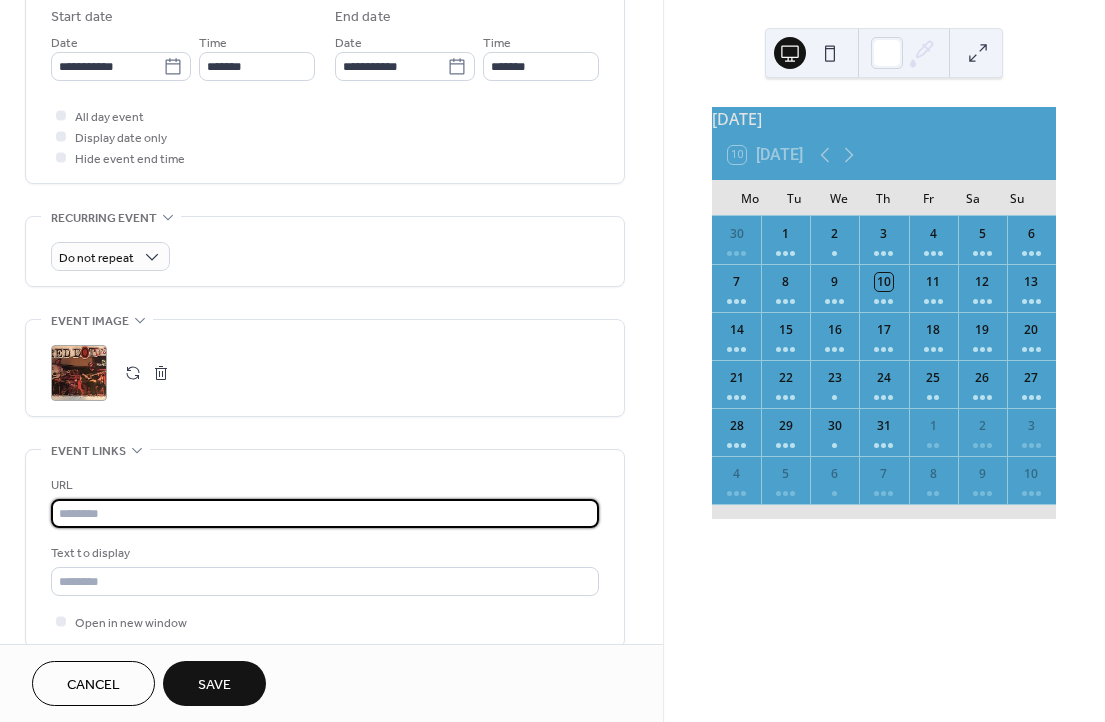 paste on "**********" 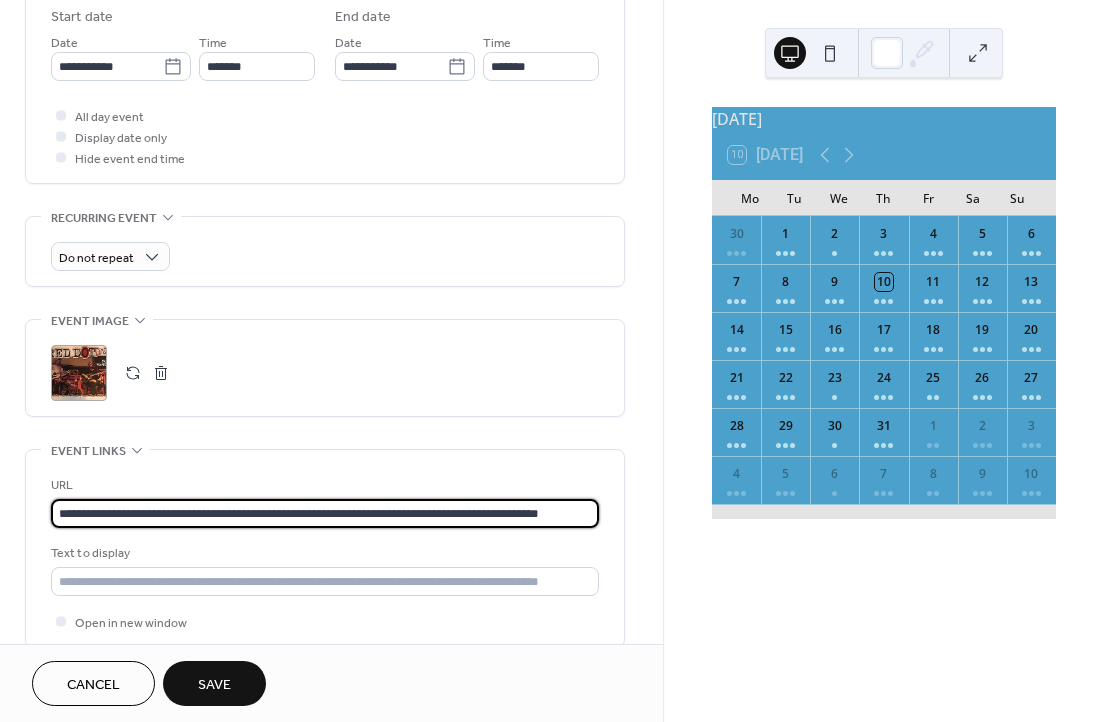 type on "**********" 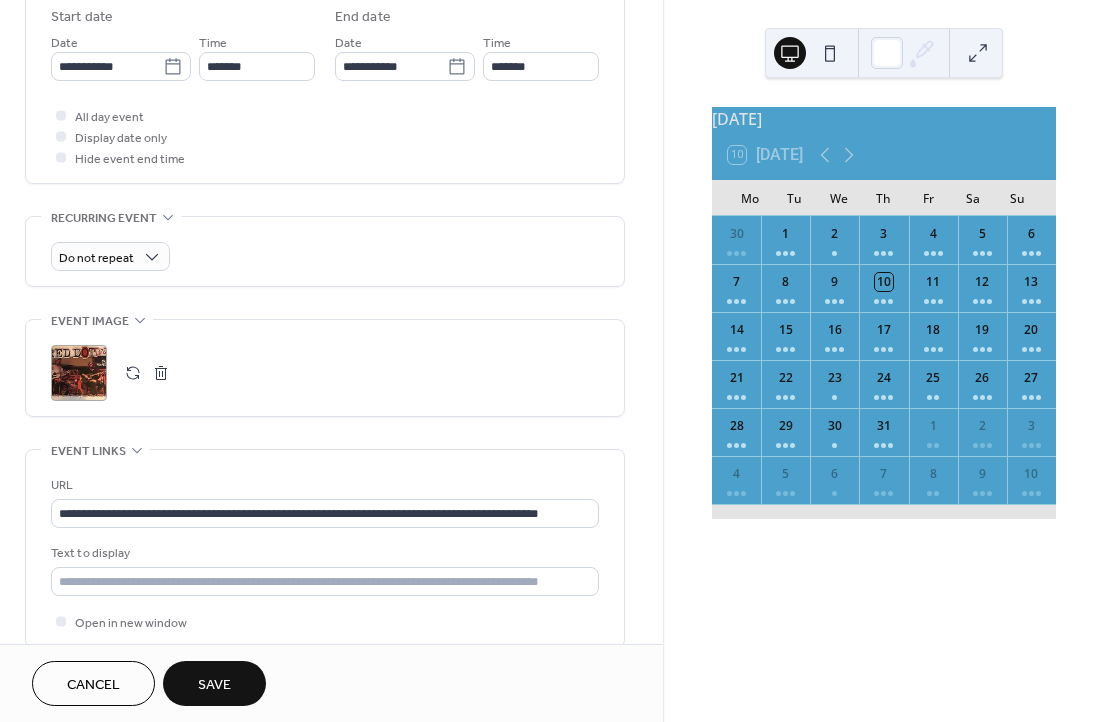 click on "Save" at bounding box center (214, 685) 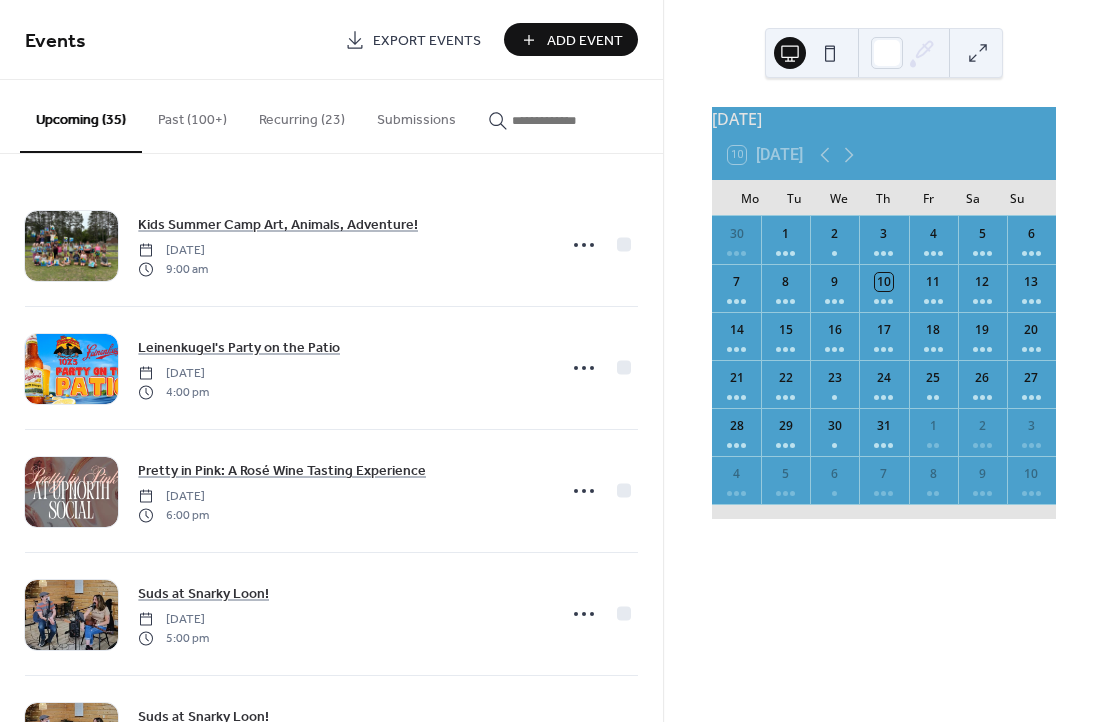 click at bounding box center (562, 120) 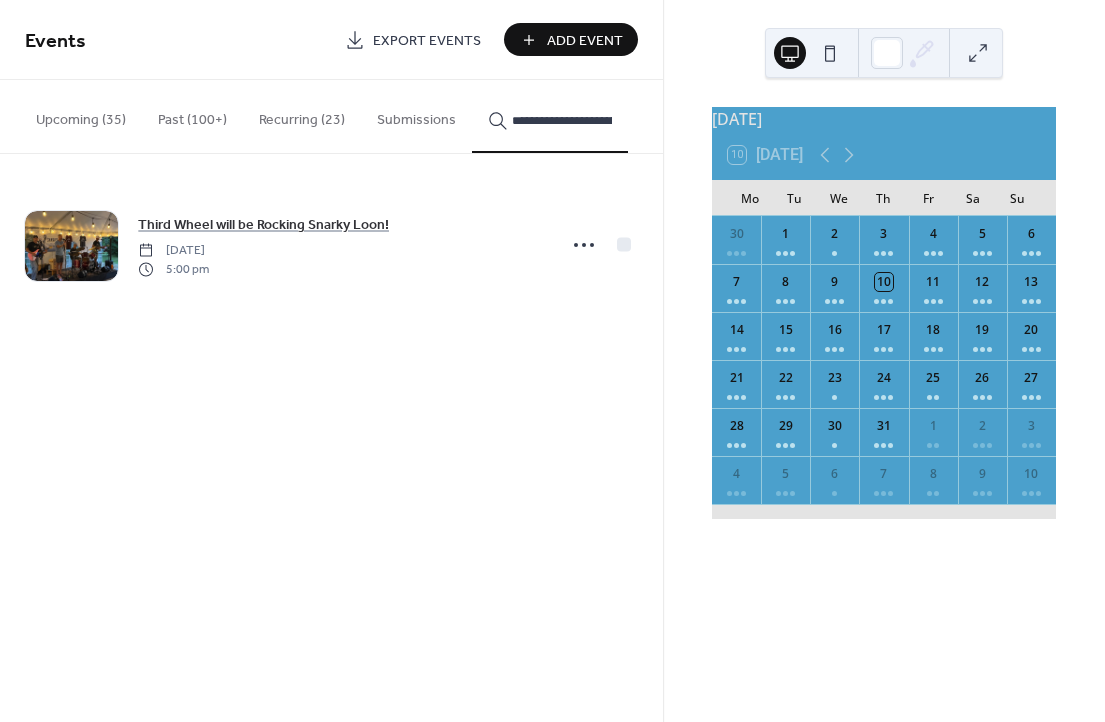 click on "**********" at bounding box center (562, 120) 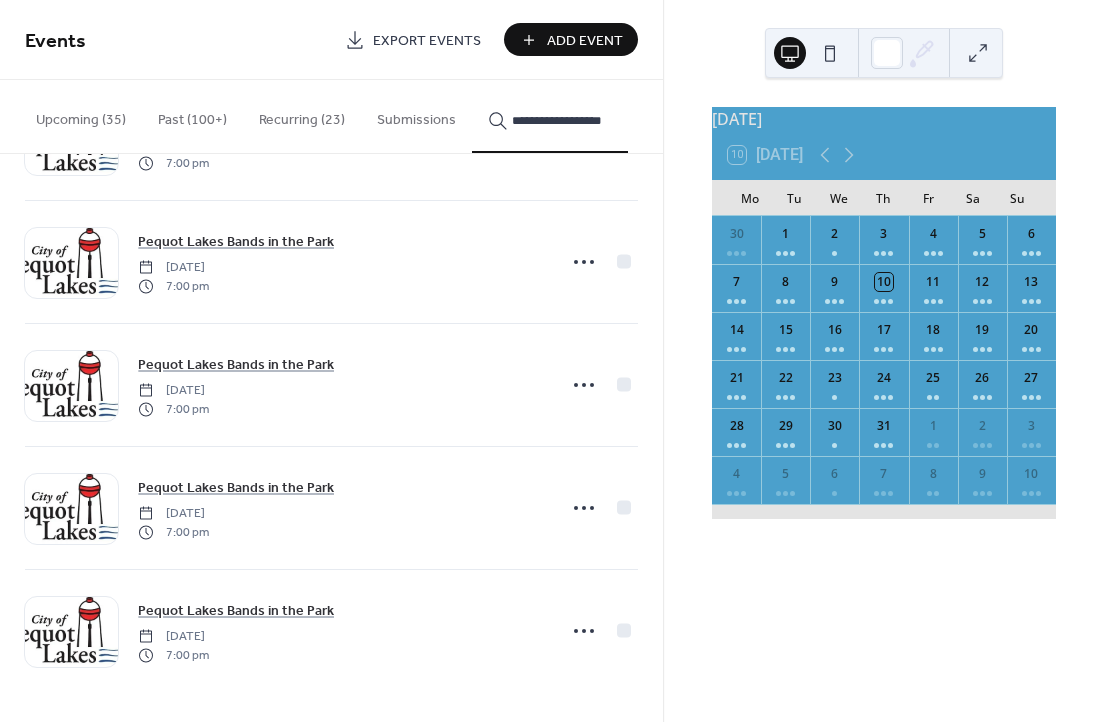 scroll, scrollTop: 354, scrollLeft: 0, axis: vertical 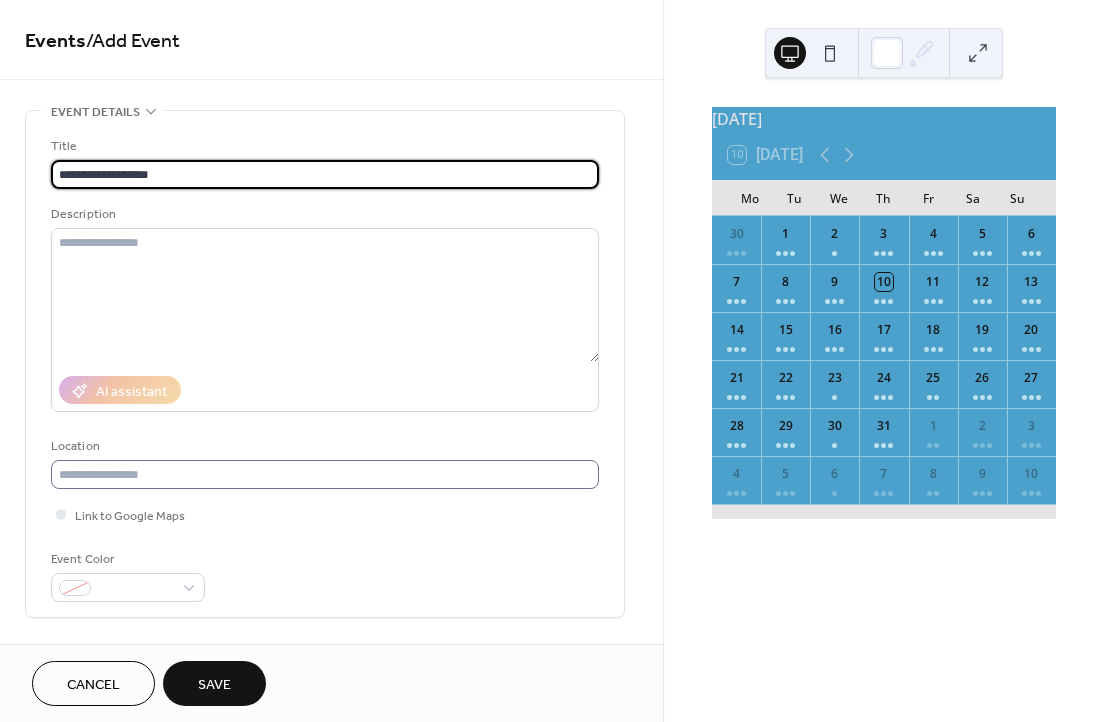type on "**********" 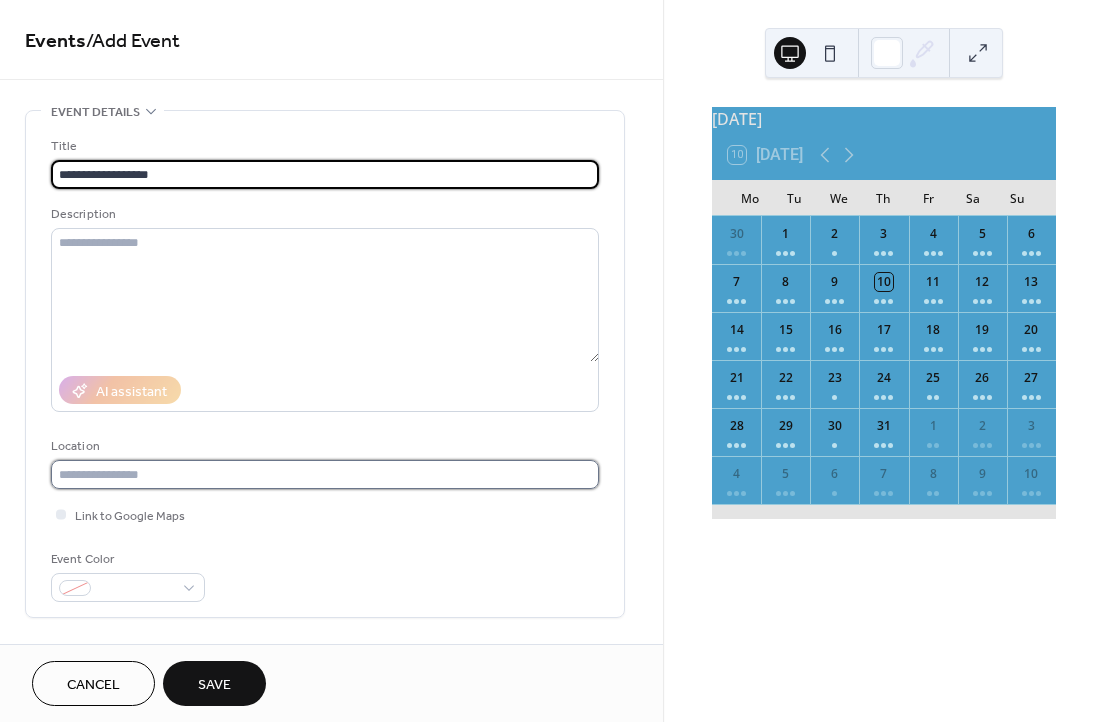 click at bounding box center (325, 474) 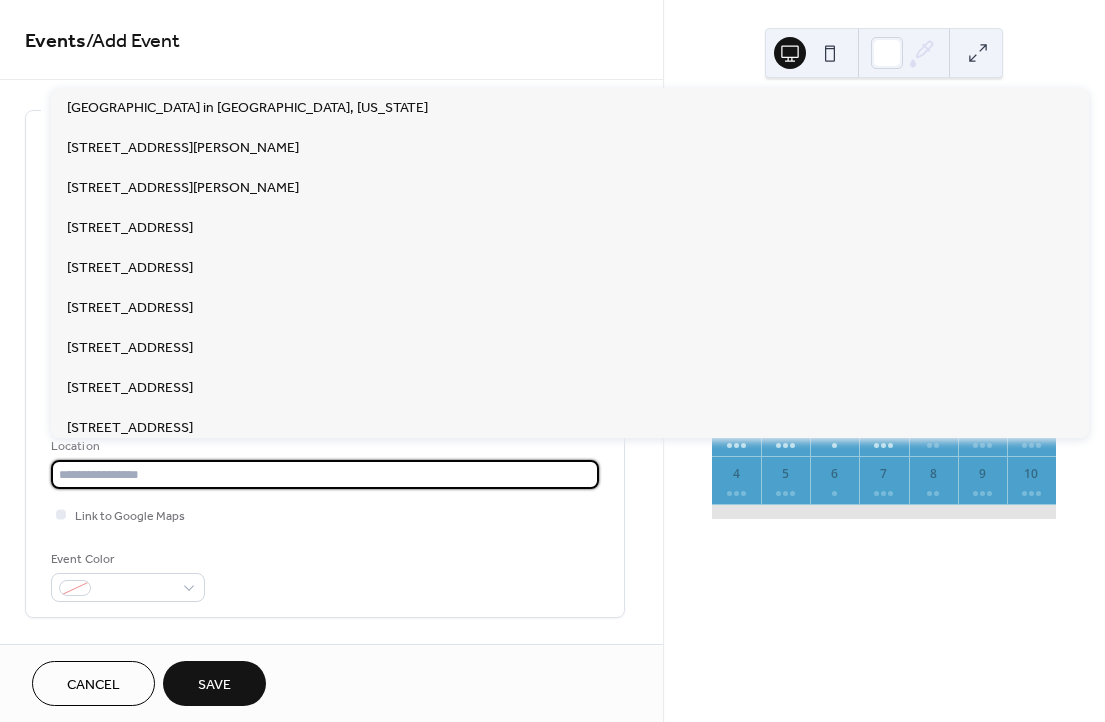 paste on "**********" 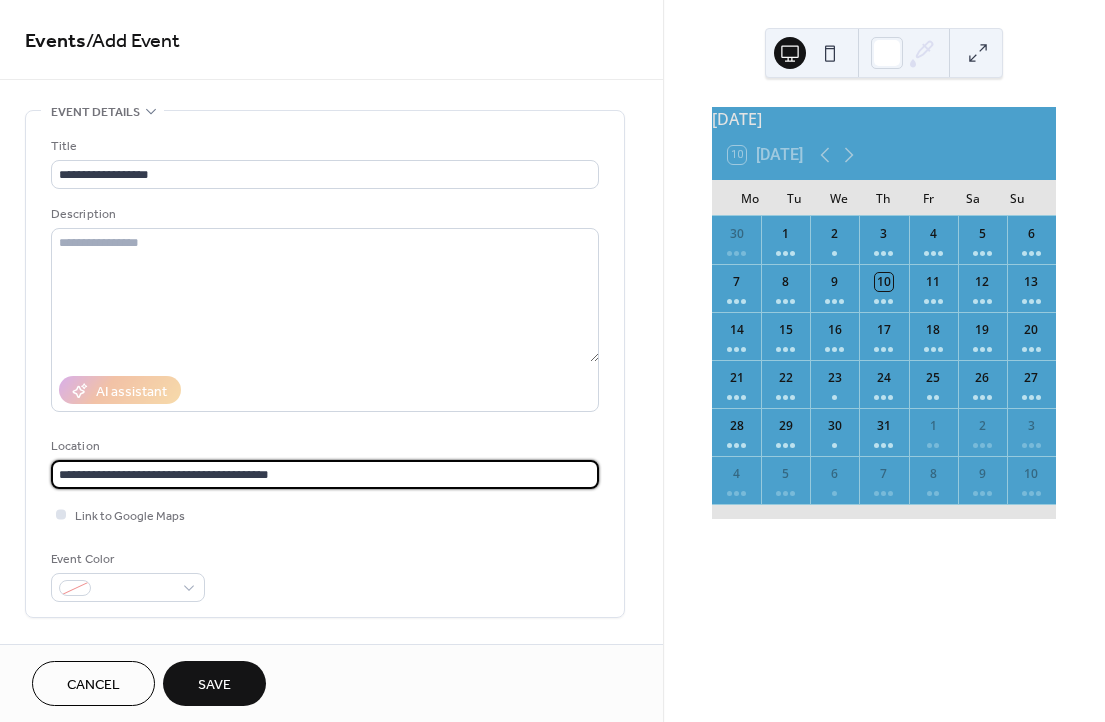 type on "**********" 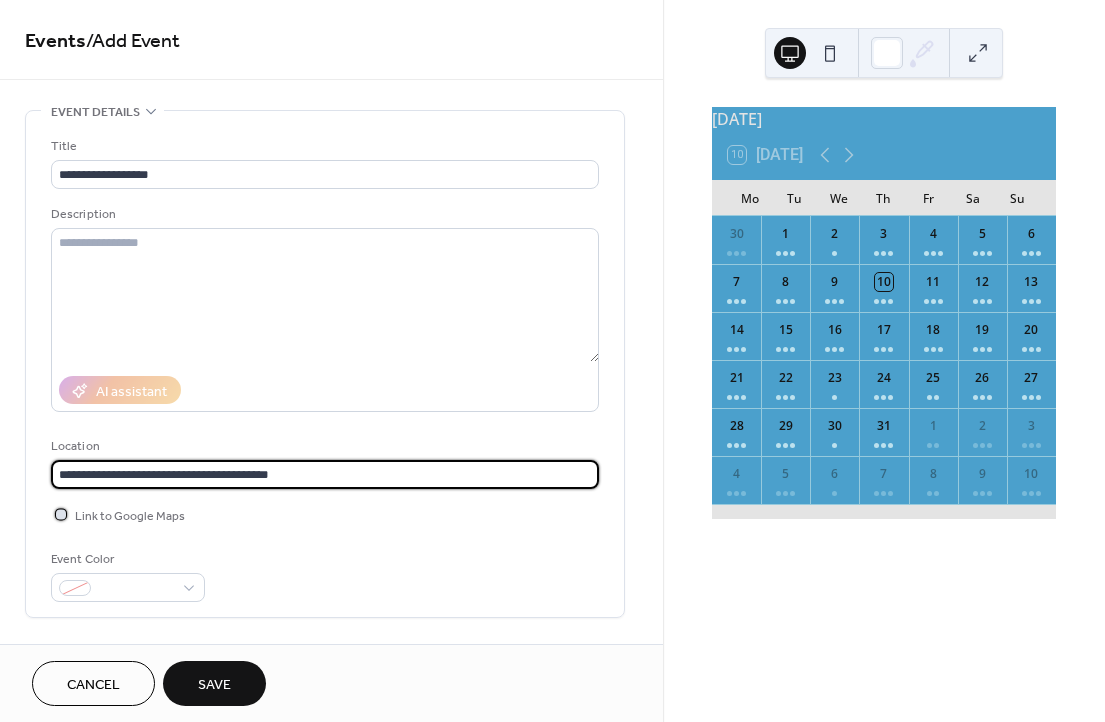 click at bounding box center [61, 514] 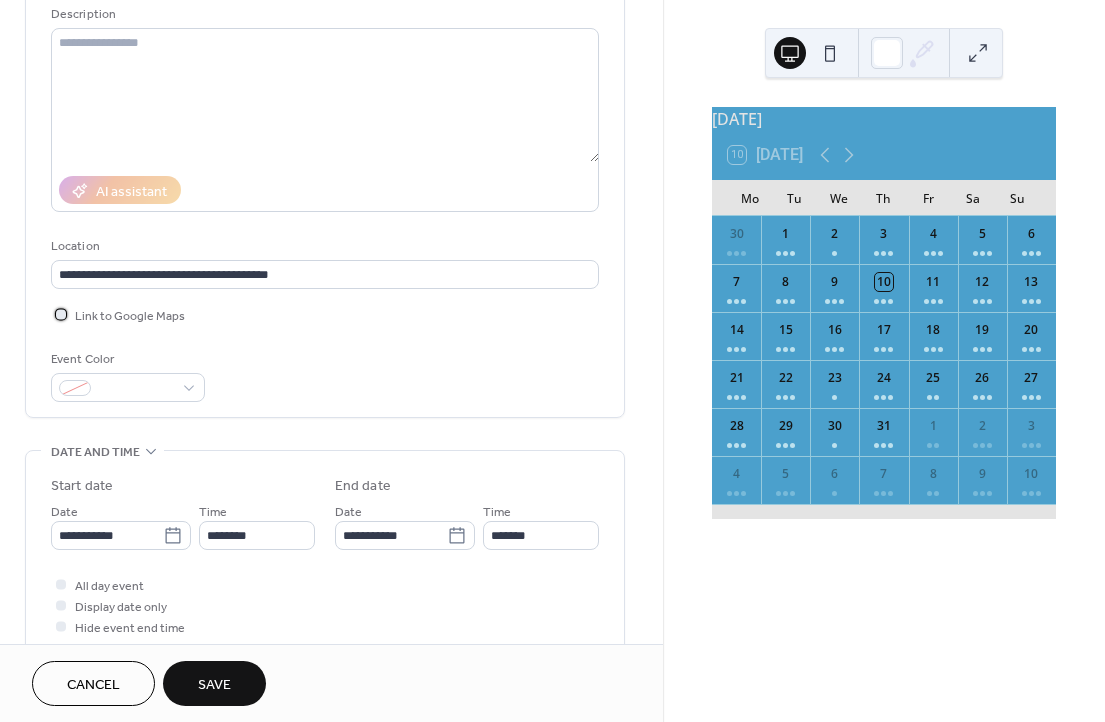 scroll, scrollTop: 206, scrollLeft: 0, axis: vertical 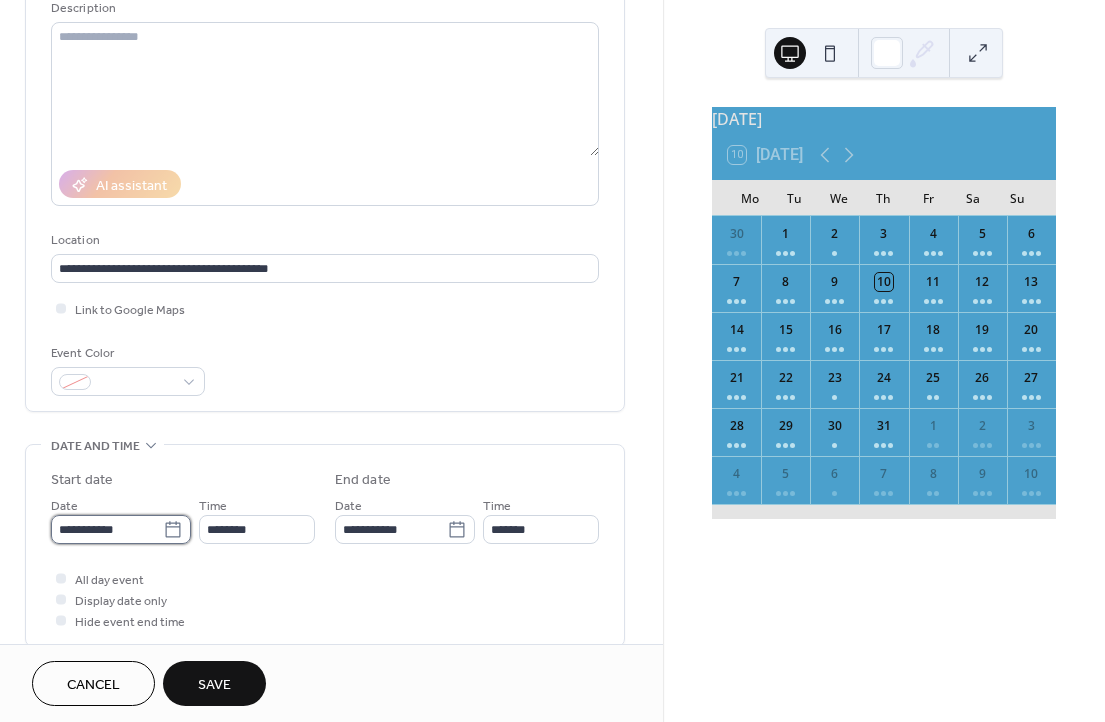 click on "**********" at bounding box center [107, 529] 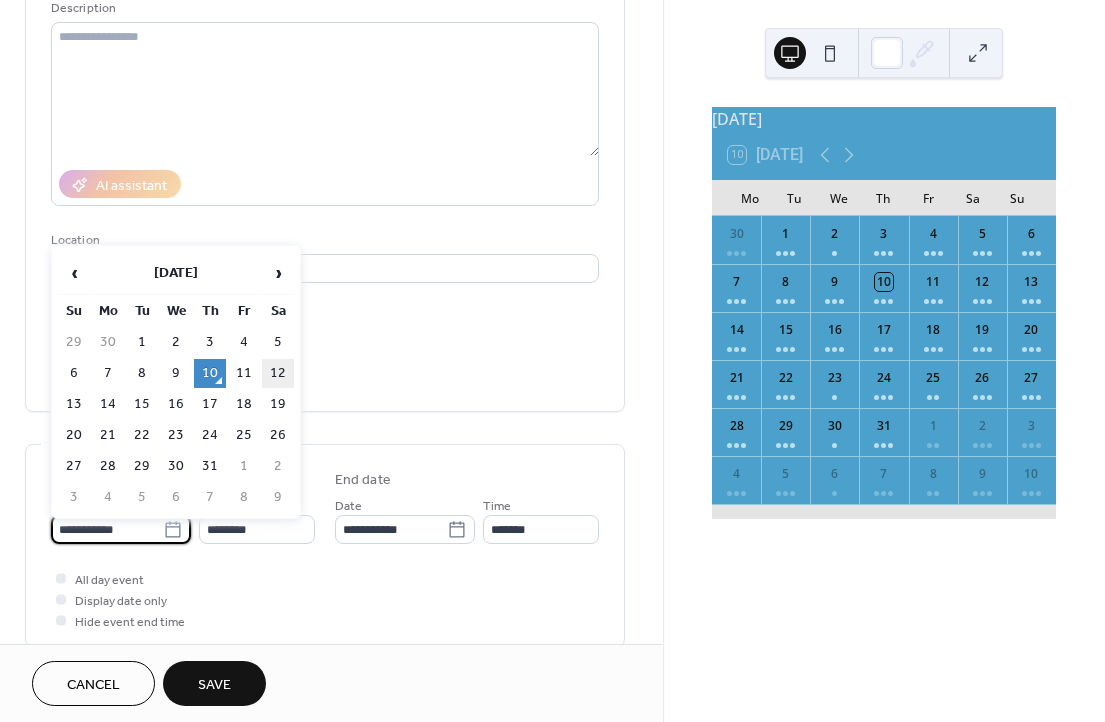click on "12" at bounding box center (278, 373) 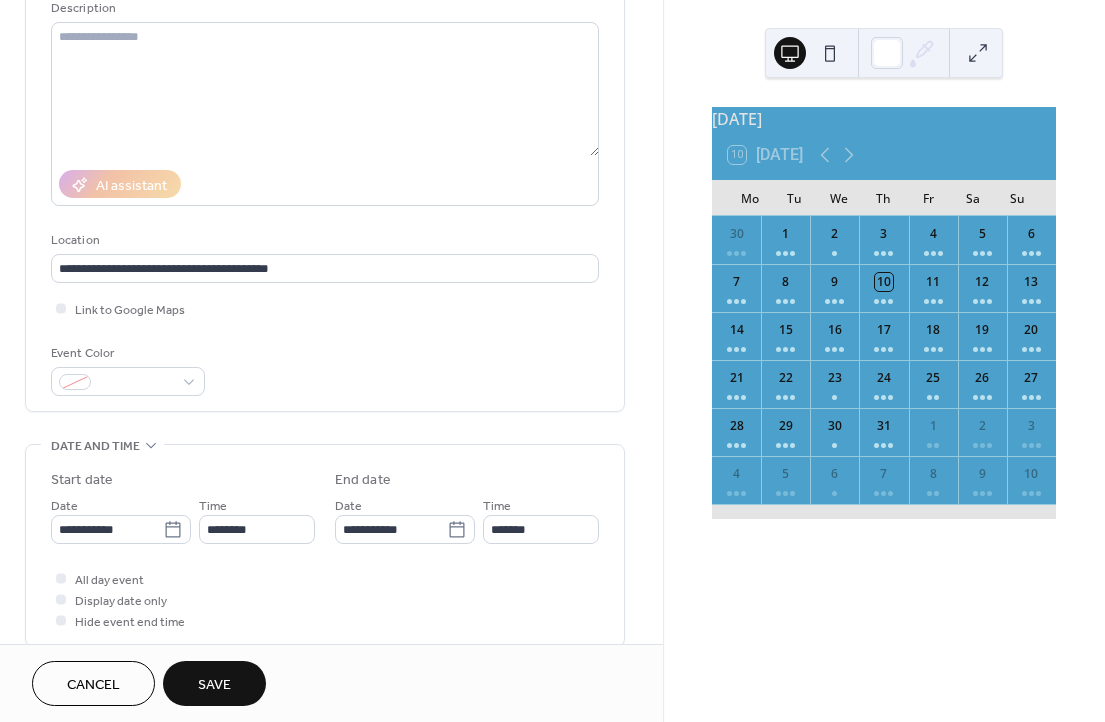type on "**********" 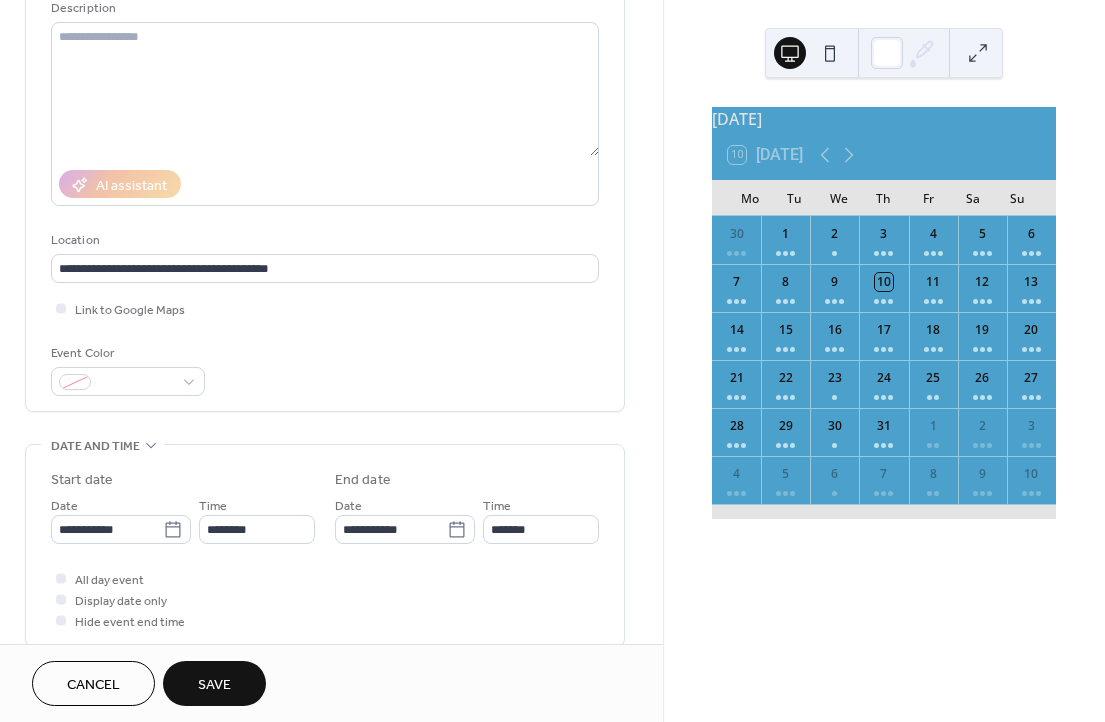 type on "**********" 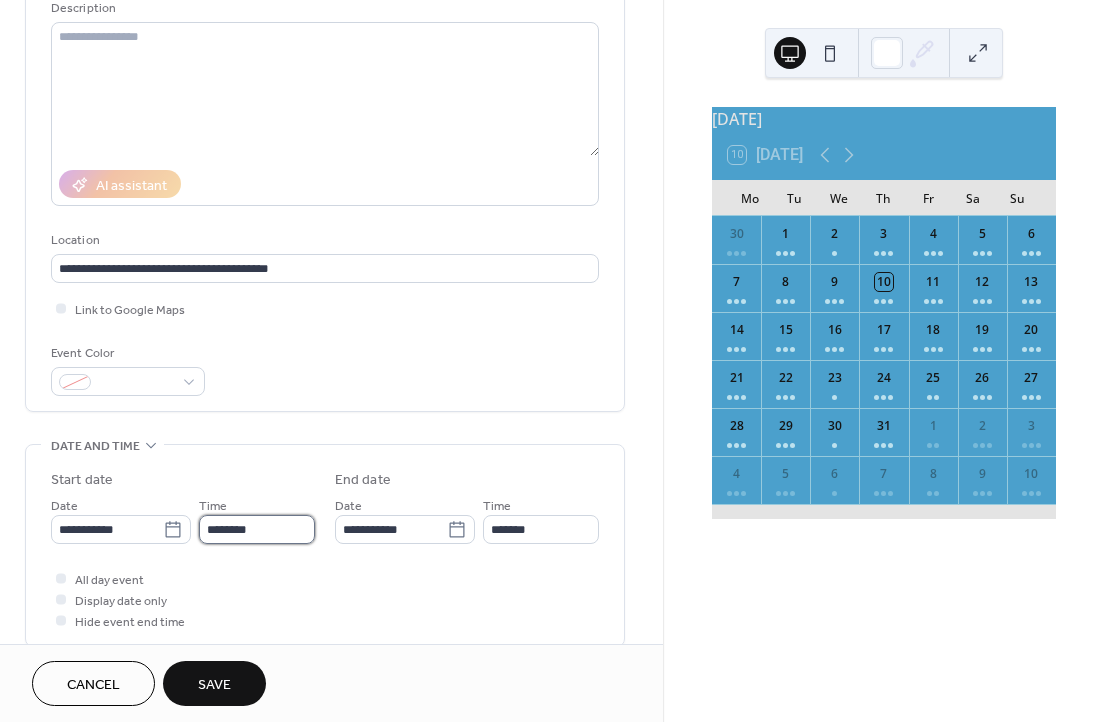 click on "********" at bounding box center [257, 529] 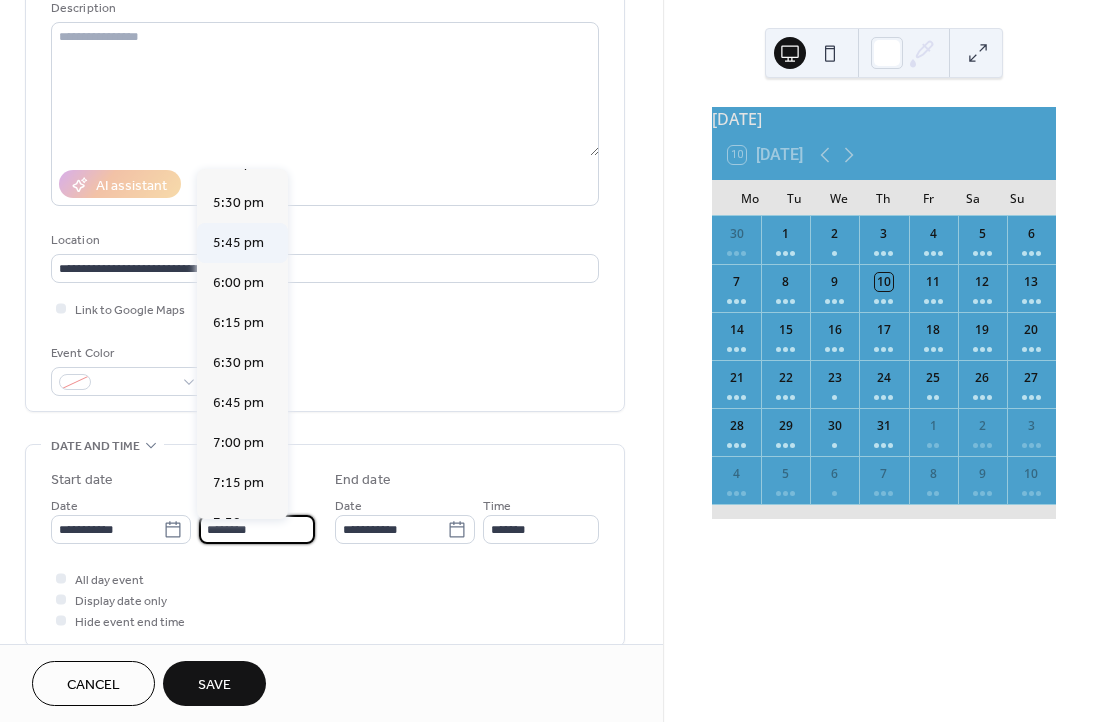 scroll, scrollTop: 2794, scrollLeft: 0, axis: vertical 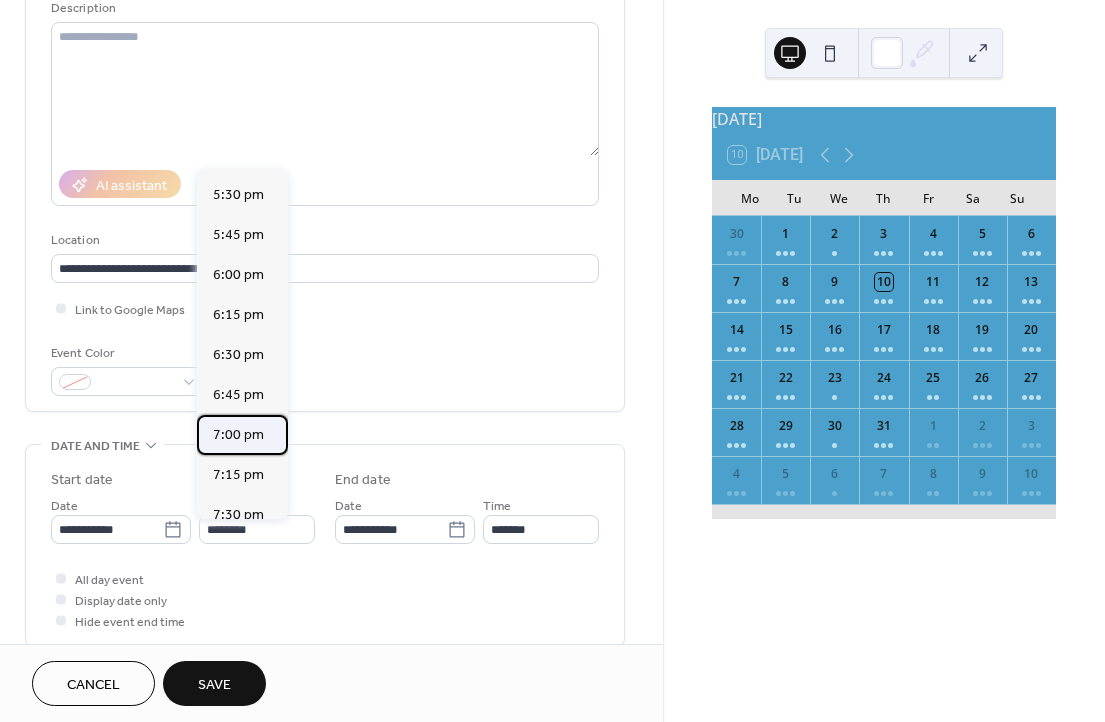 click on "7:00 pm" at bounding box center (238, 435) 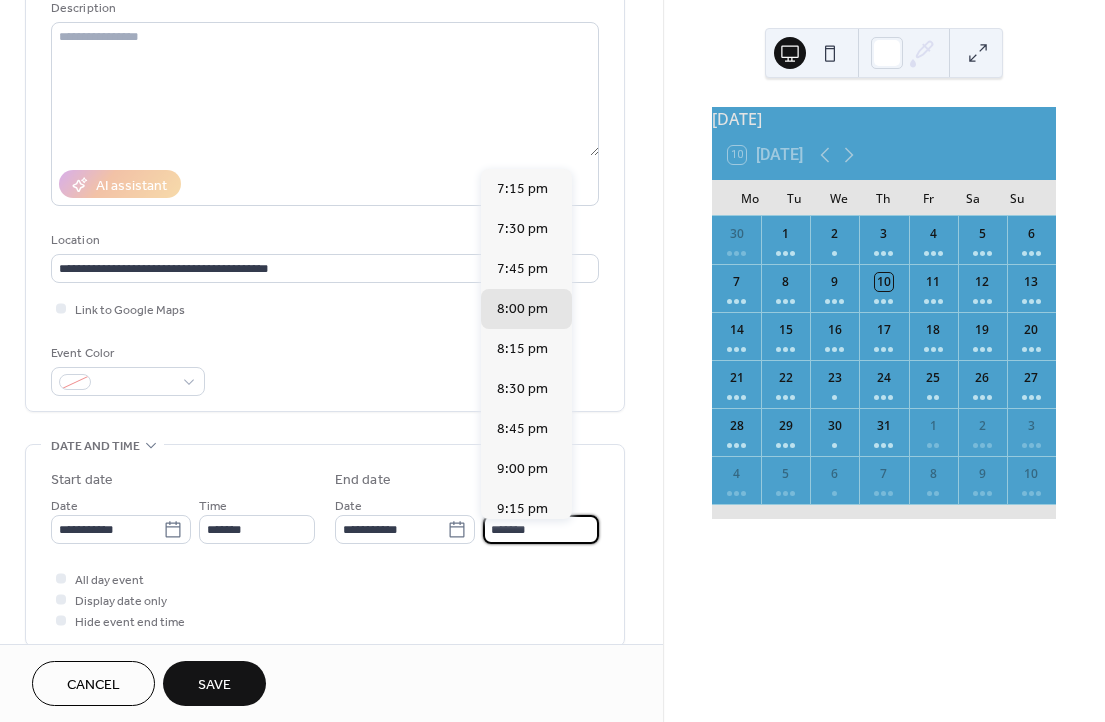 click on "*******" at bounding box center [541, 529] 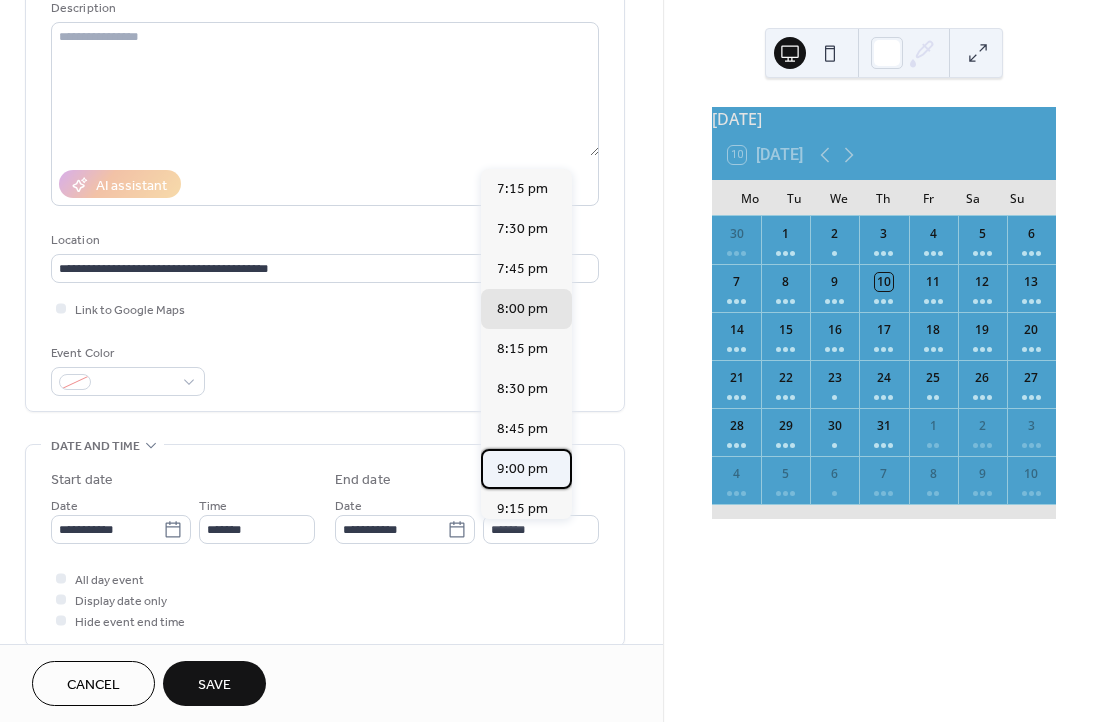click on "9:00 pm" at bounding box center [522, 469] 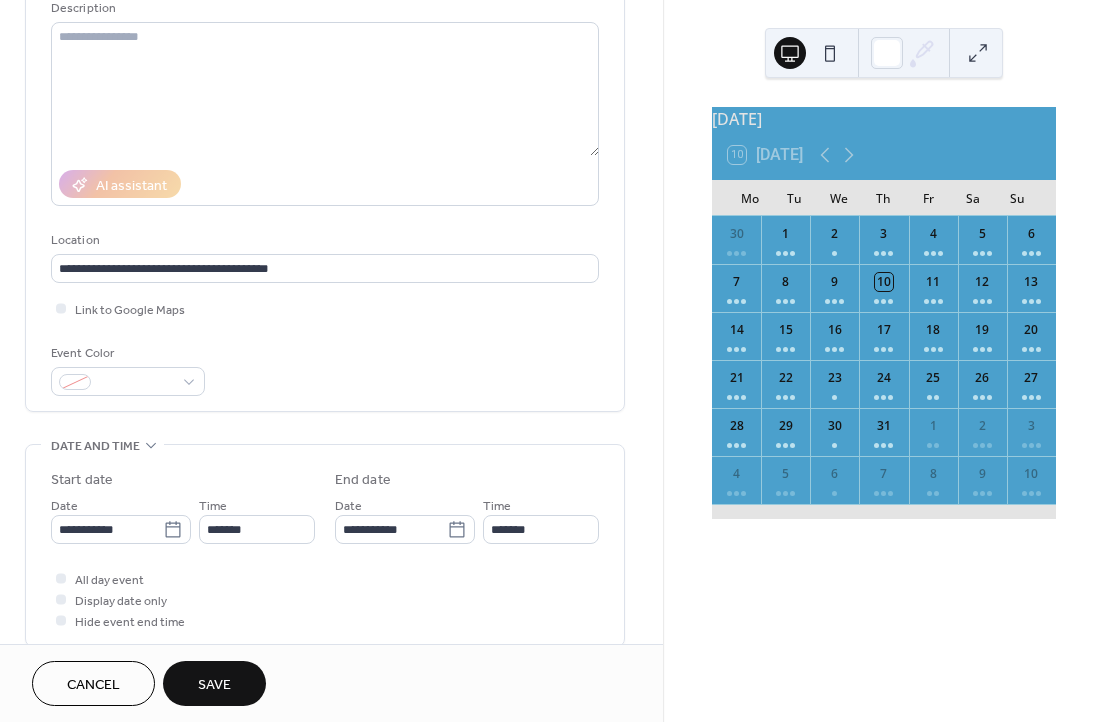 type on "*******" 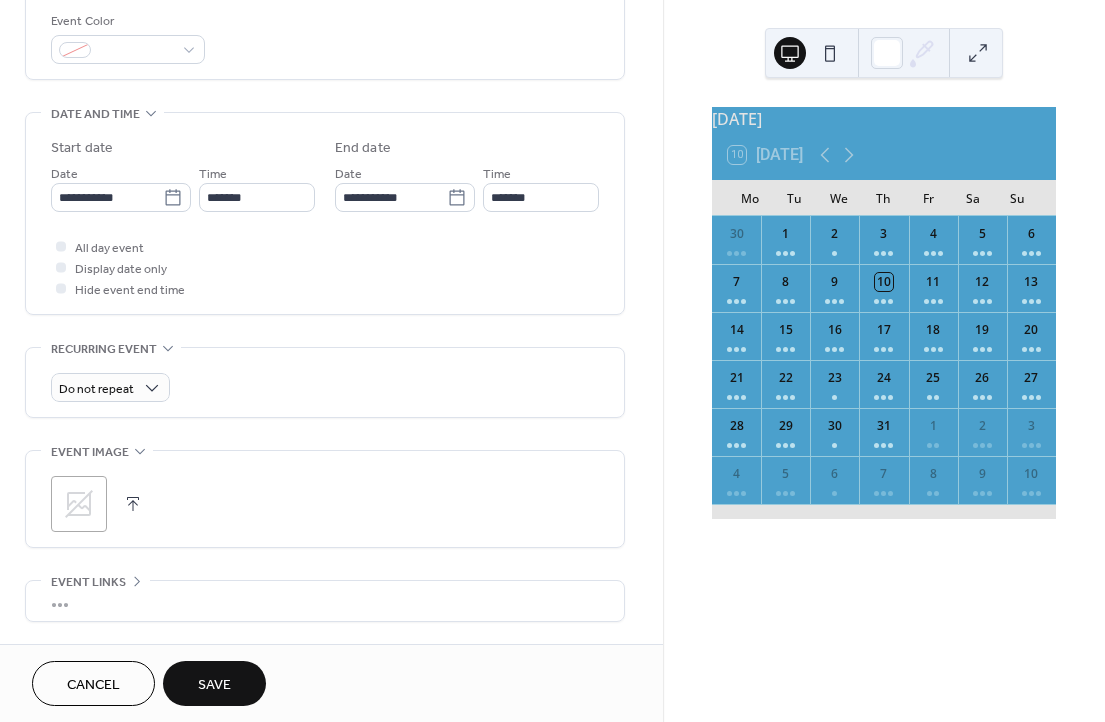 scroll, scrollTop: 544, scrollLeft: 0, axis: vertical 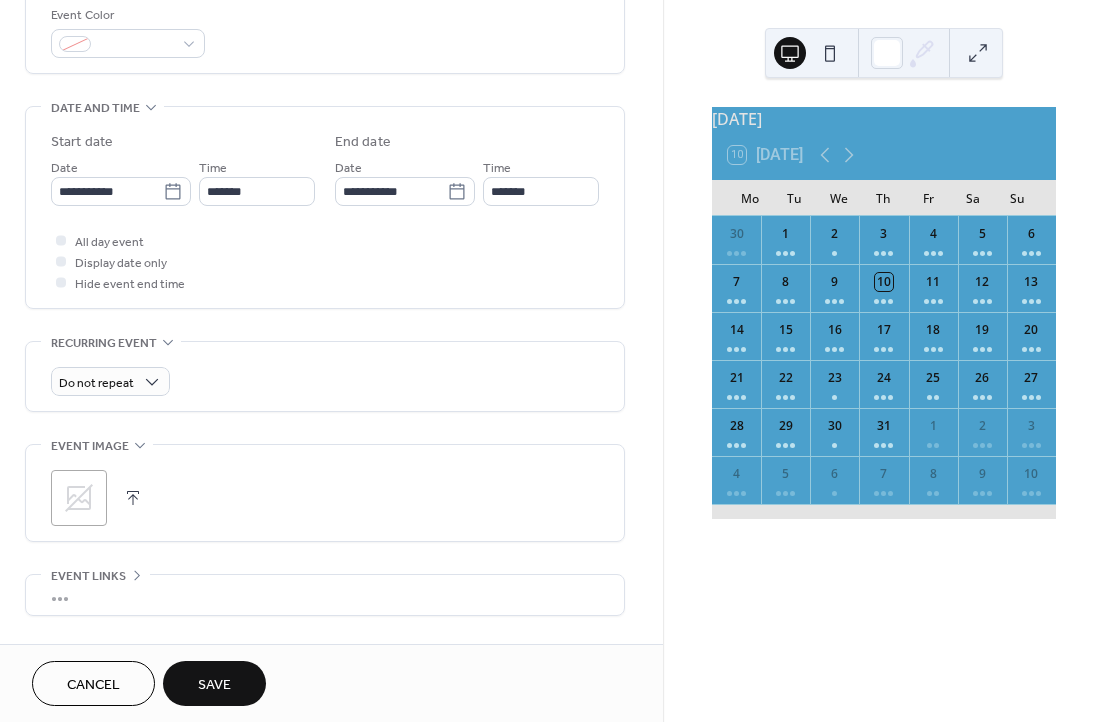 click at bounding box center (133, 498) 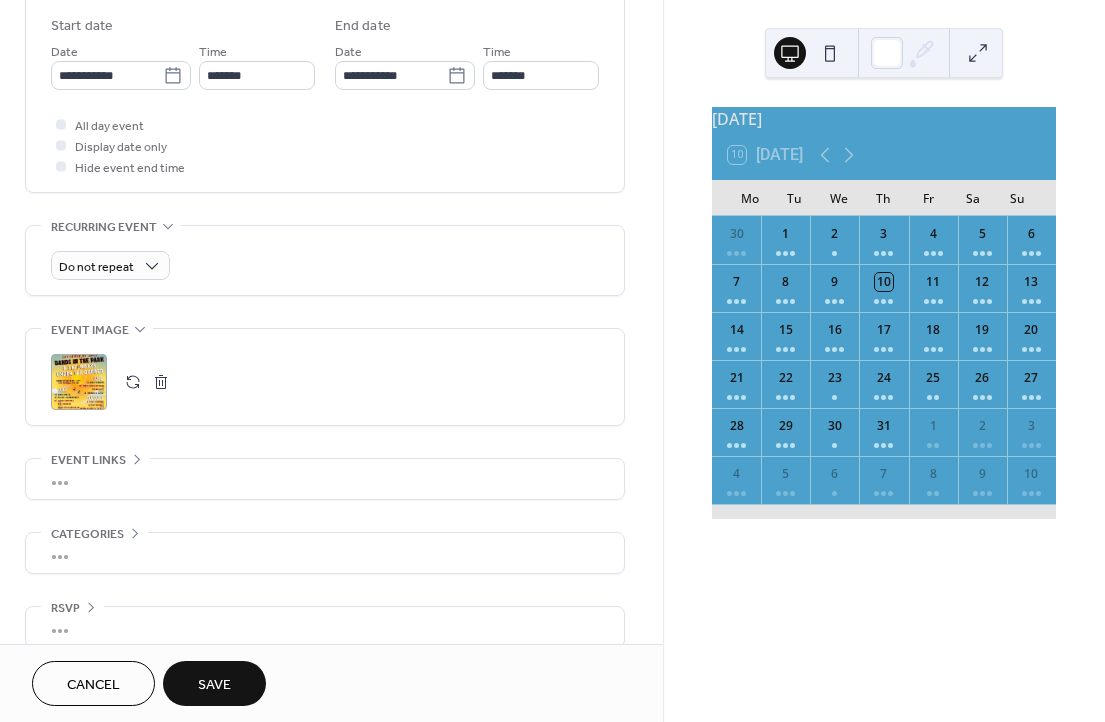 scroll, scrollTop: 676, scrollLeft: 0, axis: vertical 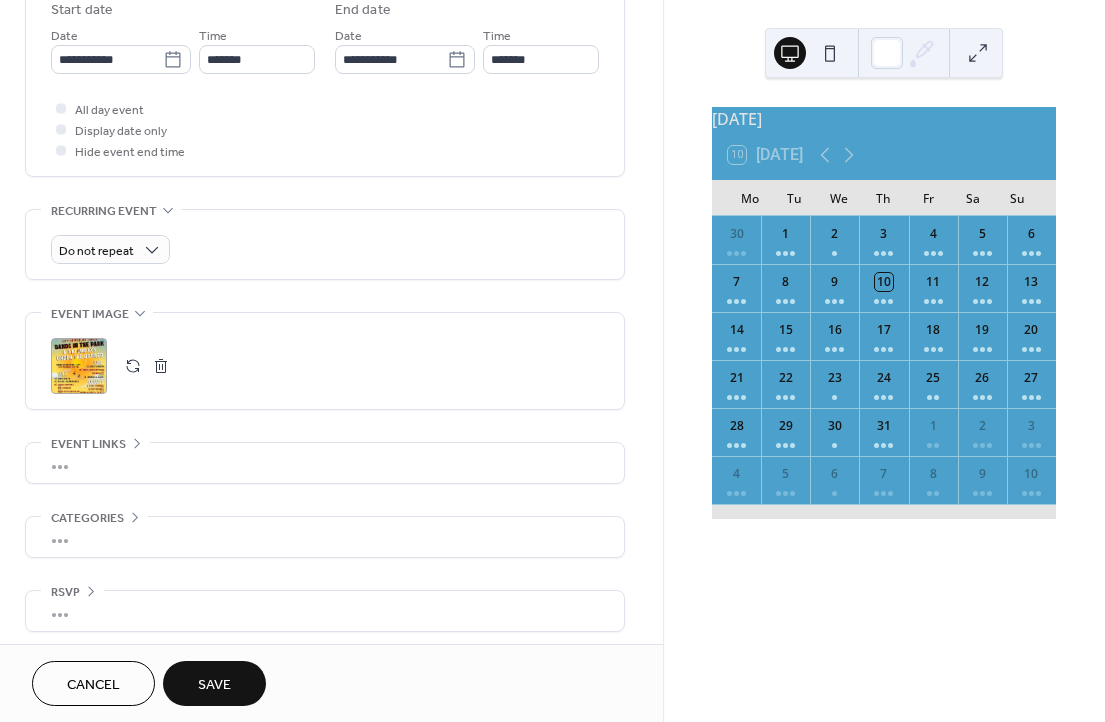 click on "•••" at bounding box center [325, 463] 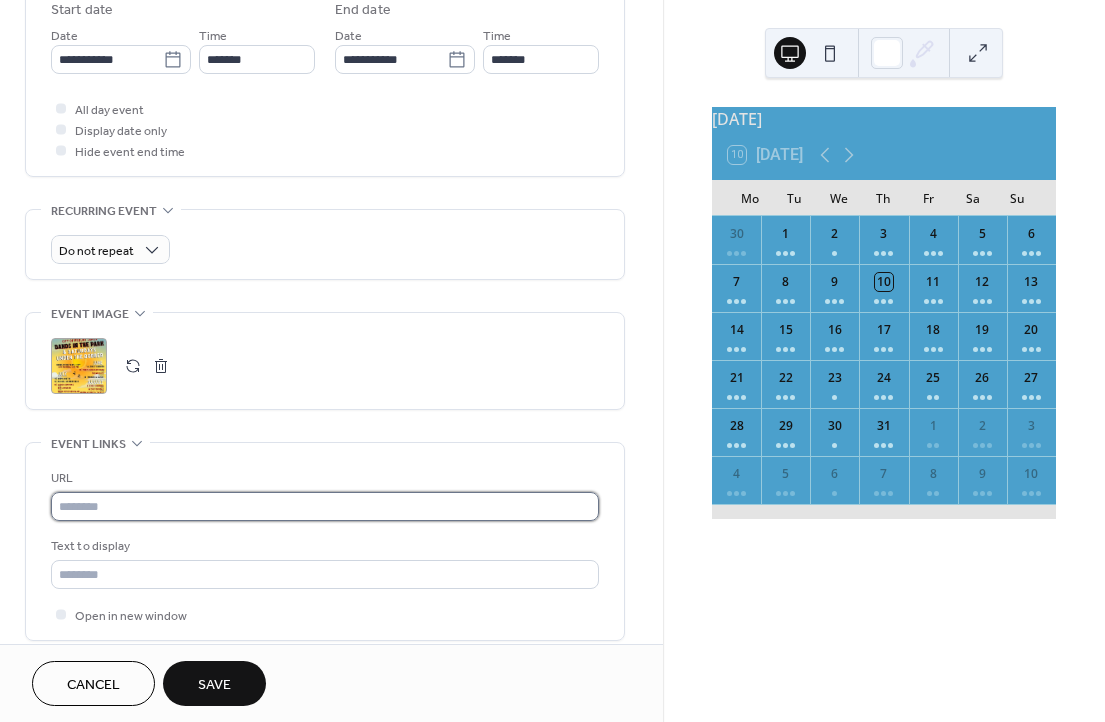 click at bounding box center (325, 506) 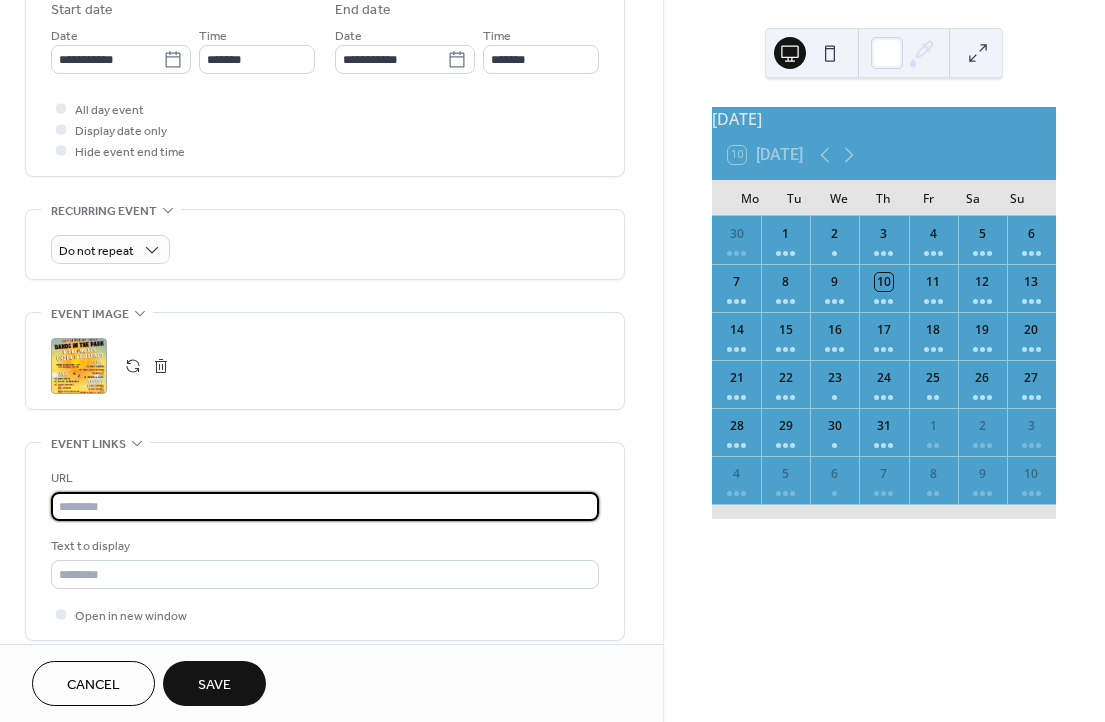 paste on "**********" 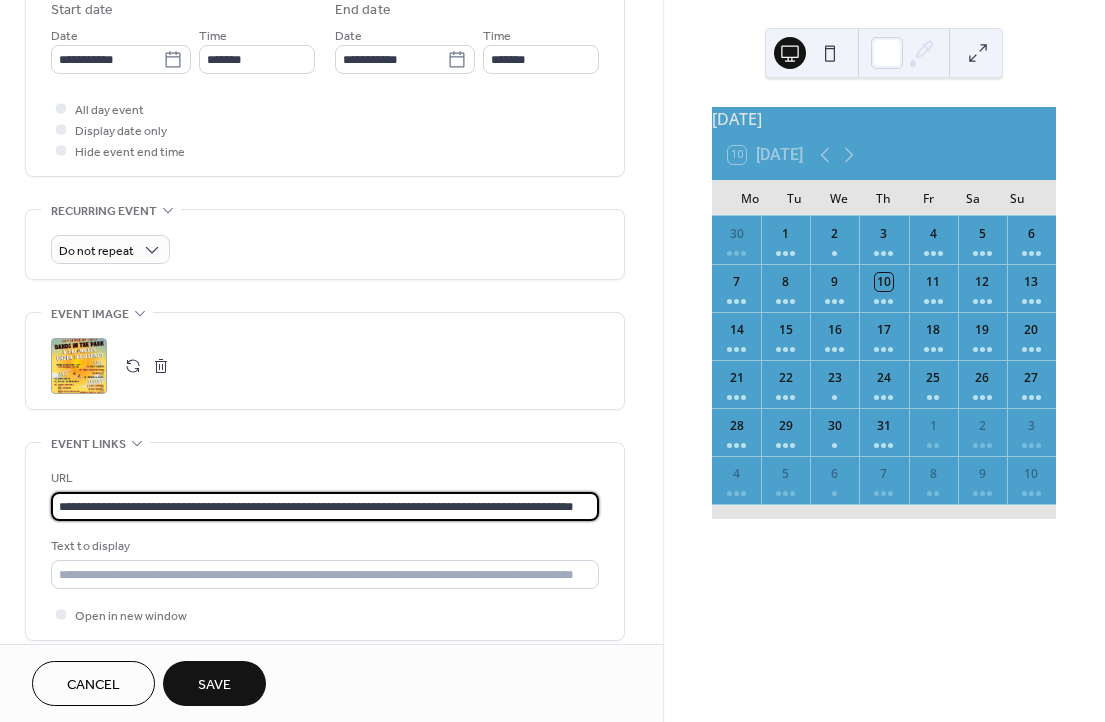 type on "**********" 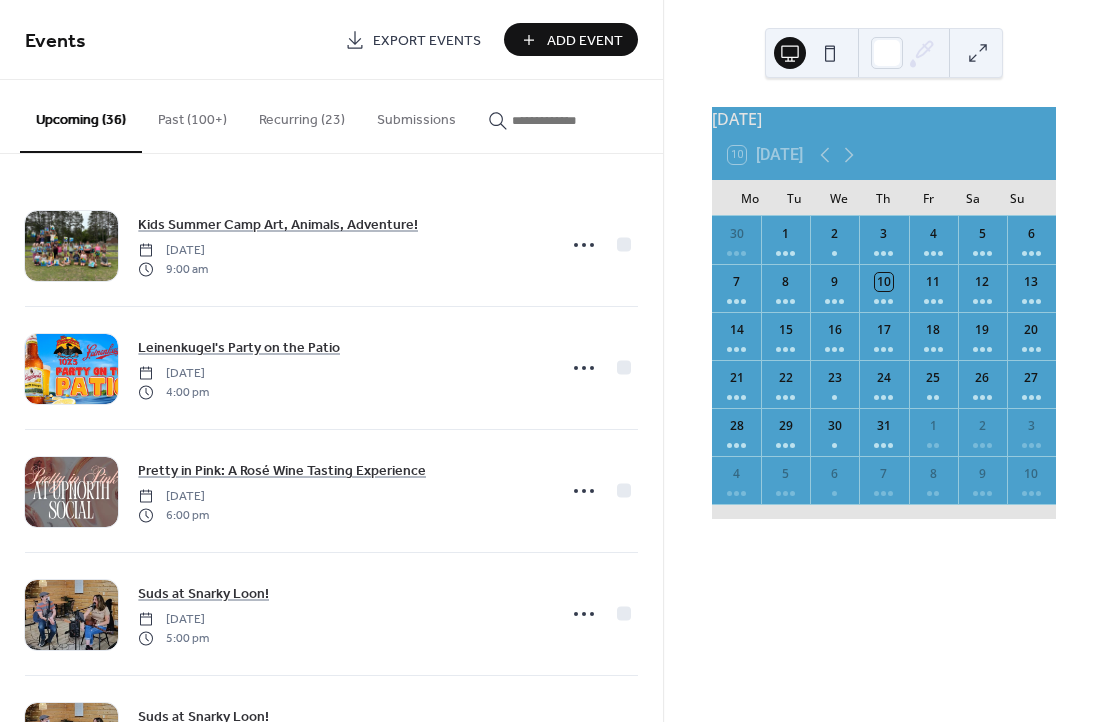 click on "Add Event" at bounding box center (585, 41) 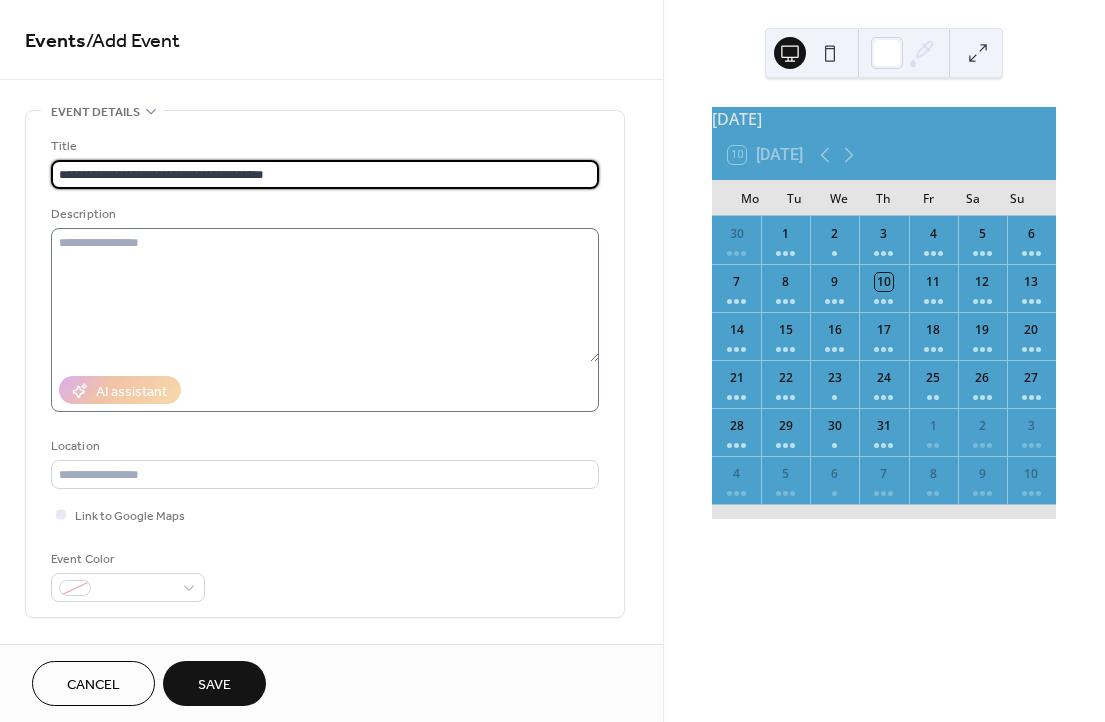 type on "**********" 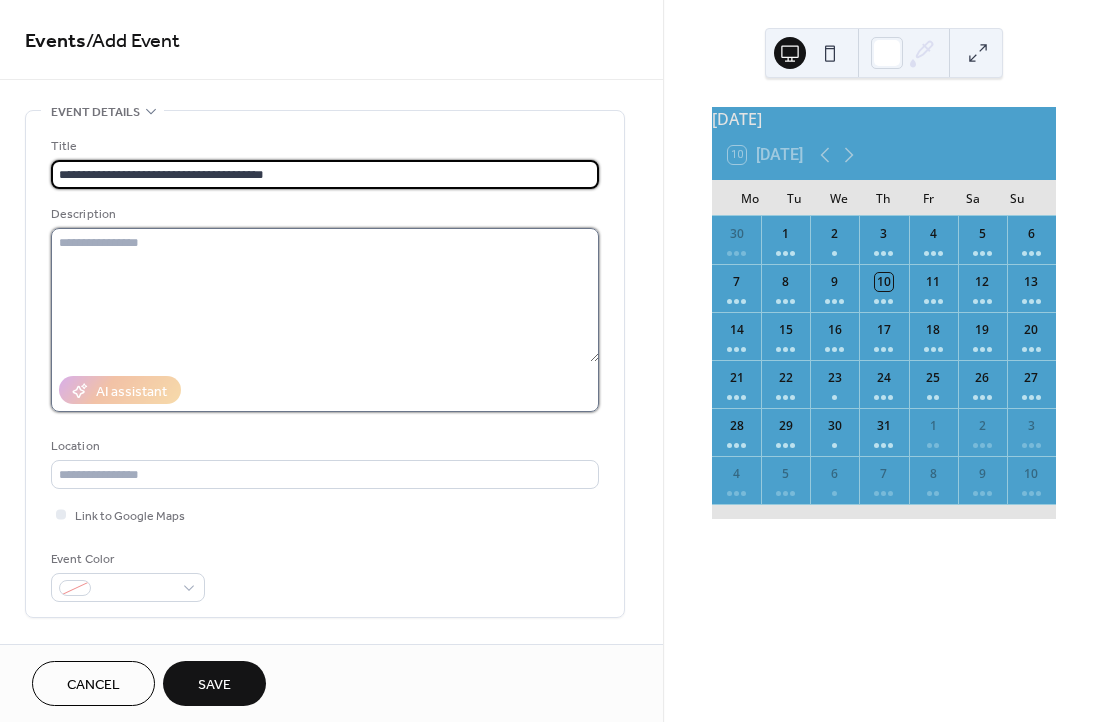 click at bounding box center (325, 295) 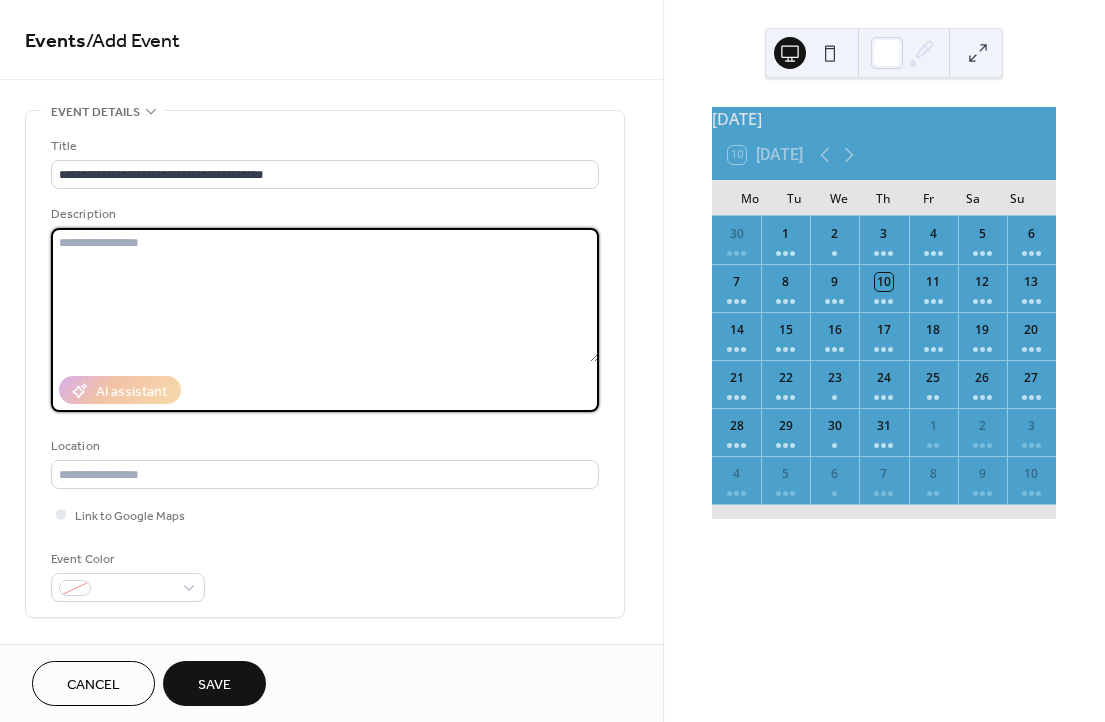 paste on "**********" 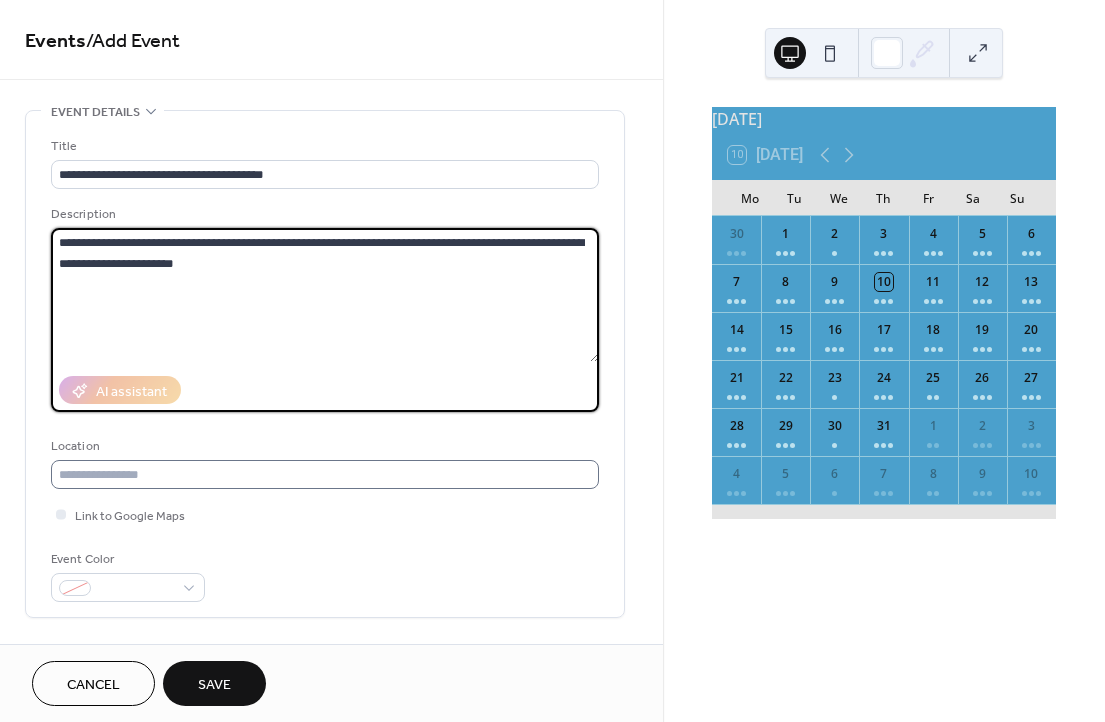 type on "**********" 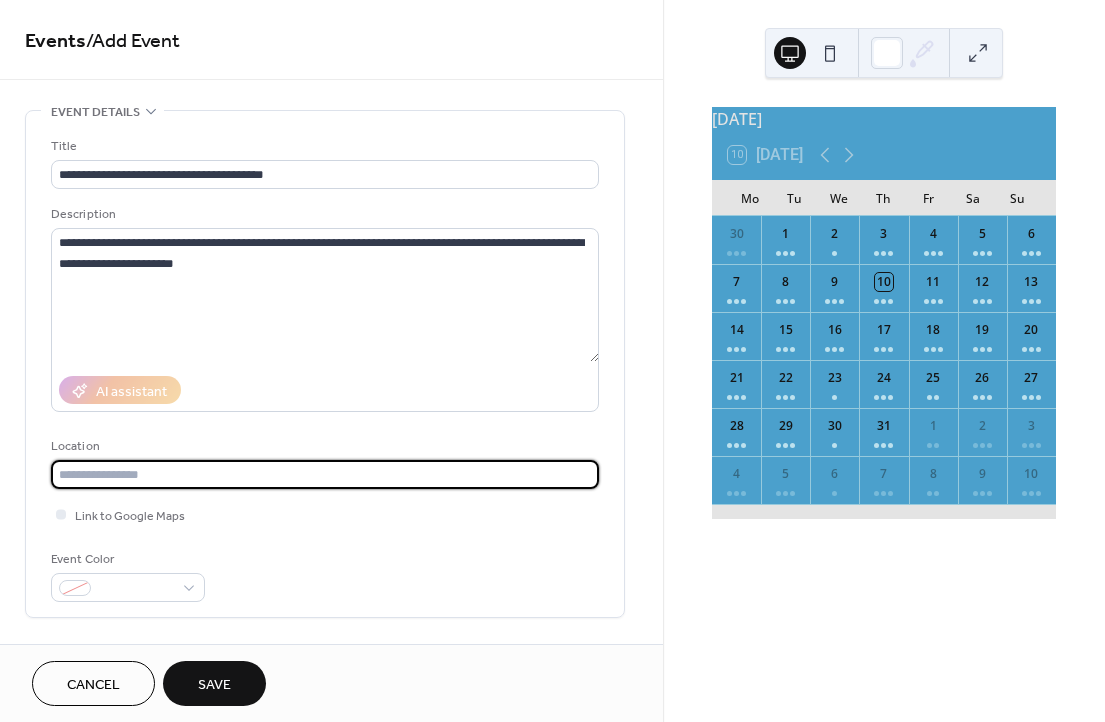 click at bounding box center (325, 474) 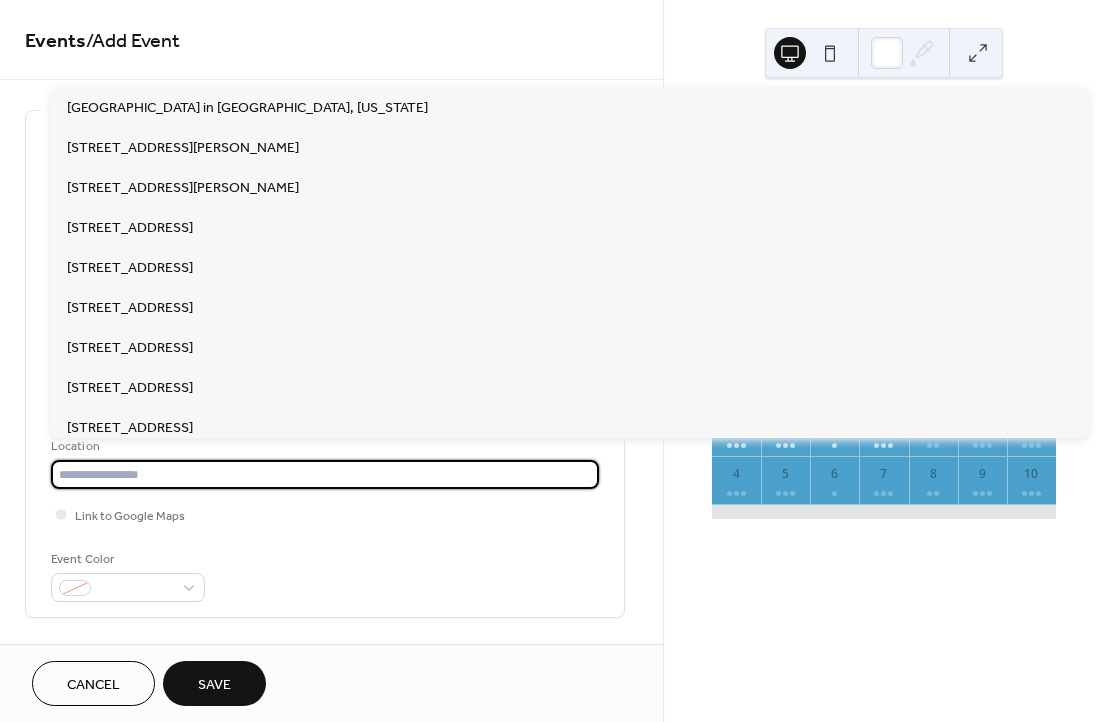 paste on "**********" 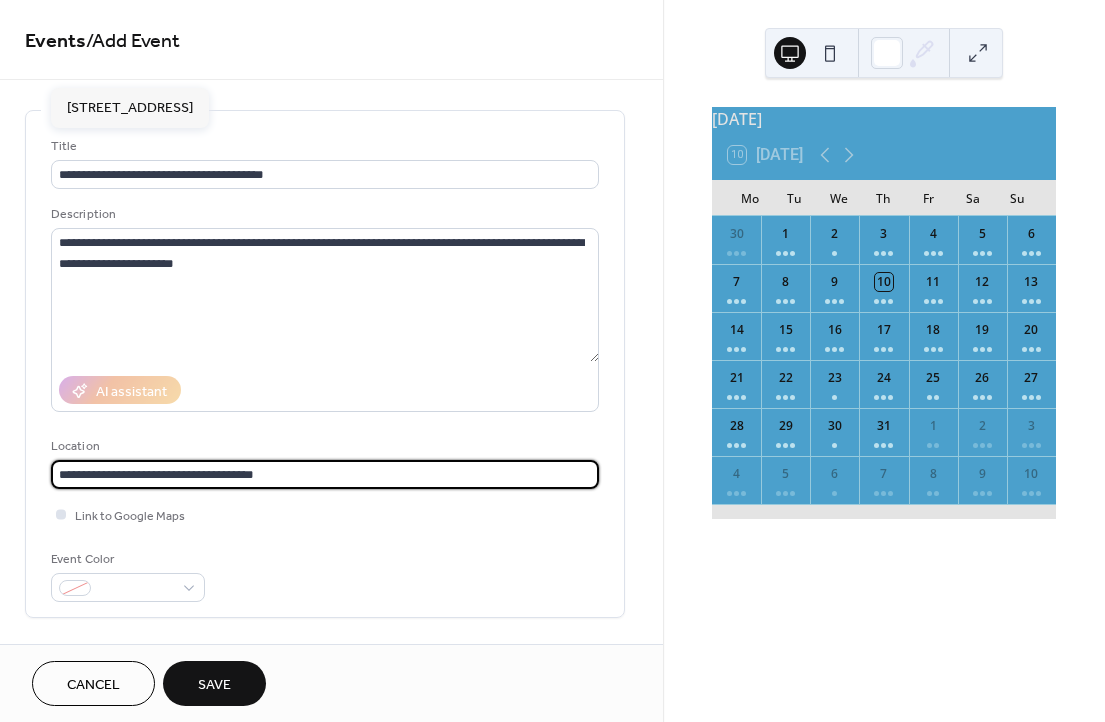 type on "**********" 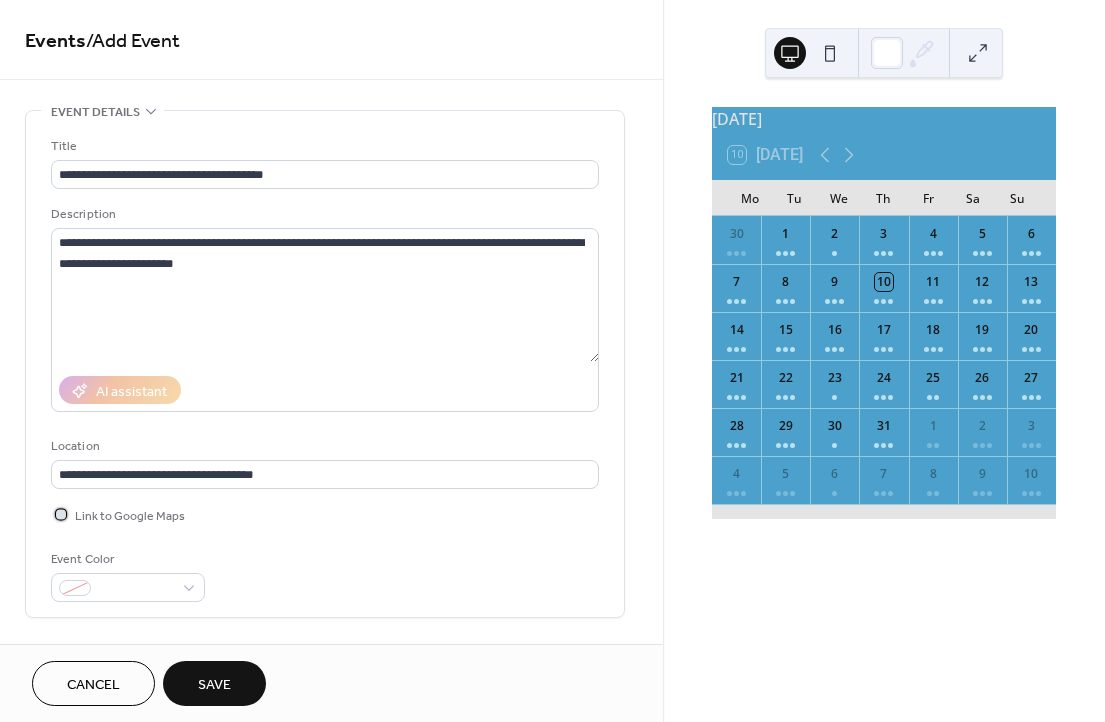 click at bounding box center (61, 514) 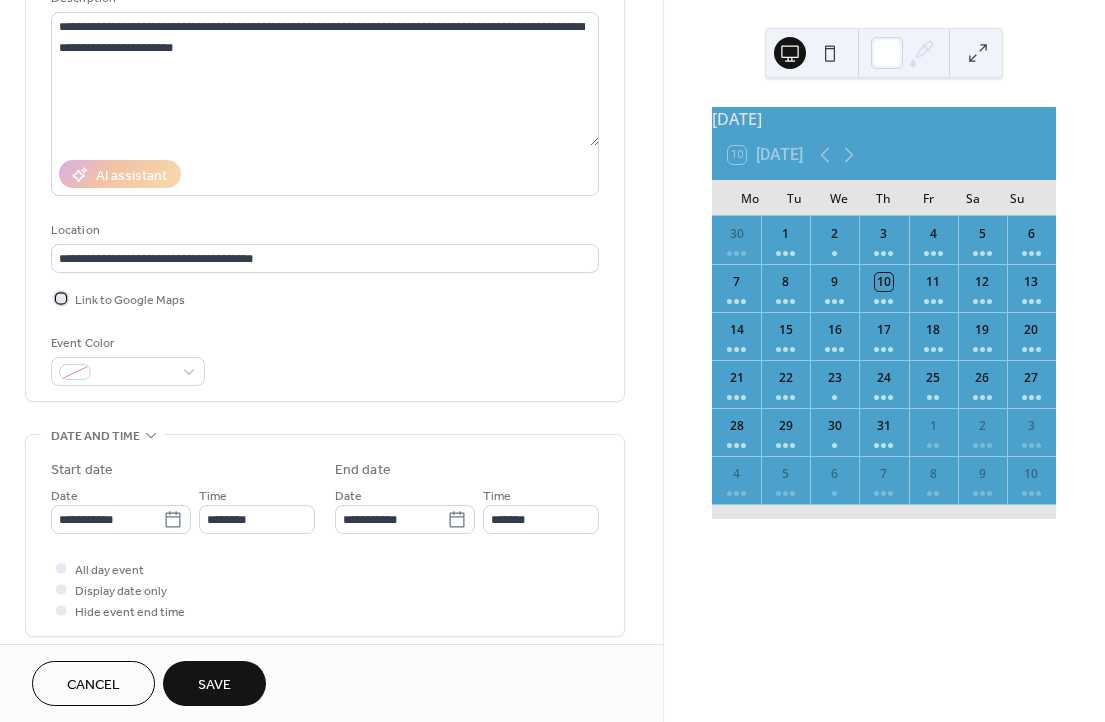 scroll, scrollTop: 217, scrollLeft: 0, axis: vertical 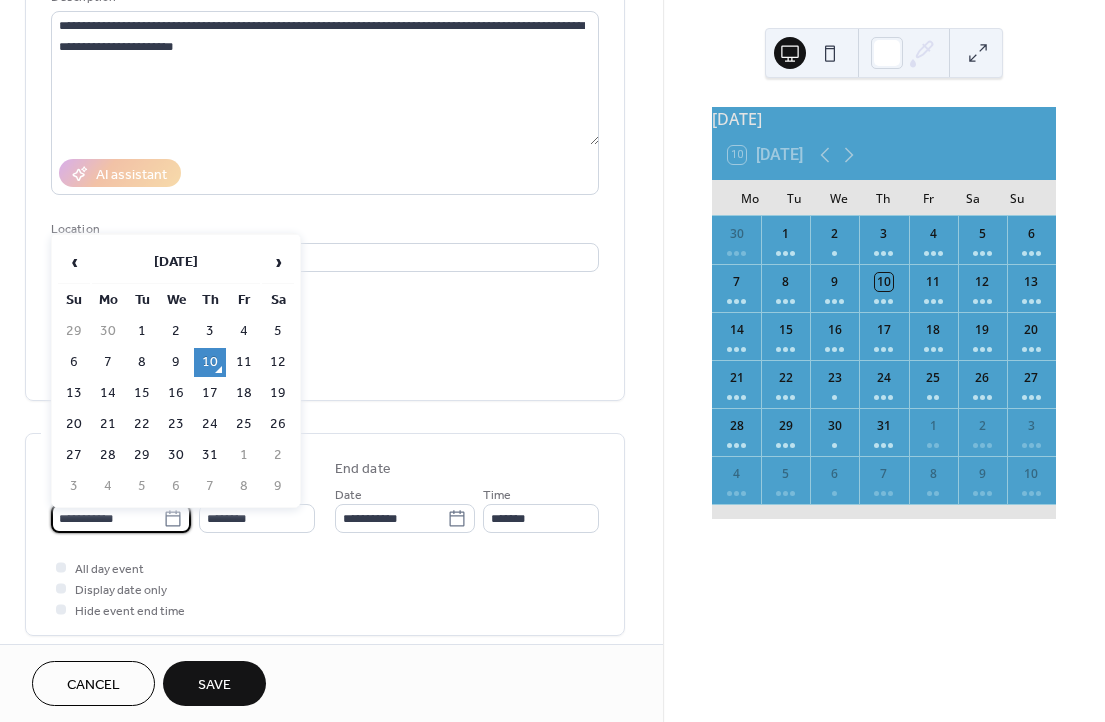click on "**********" at bounding box center (107, 518) 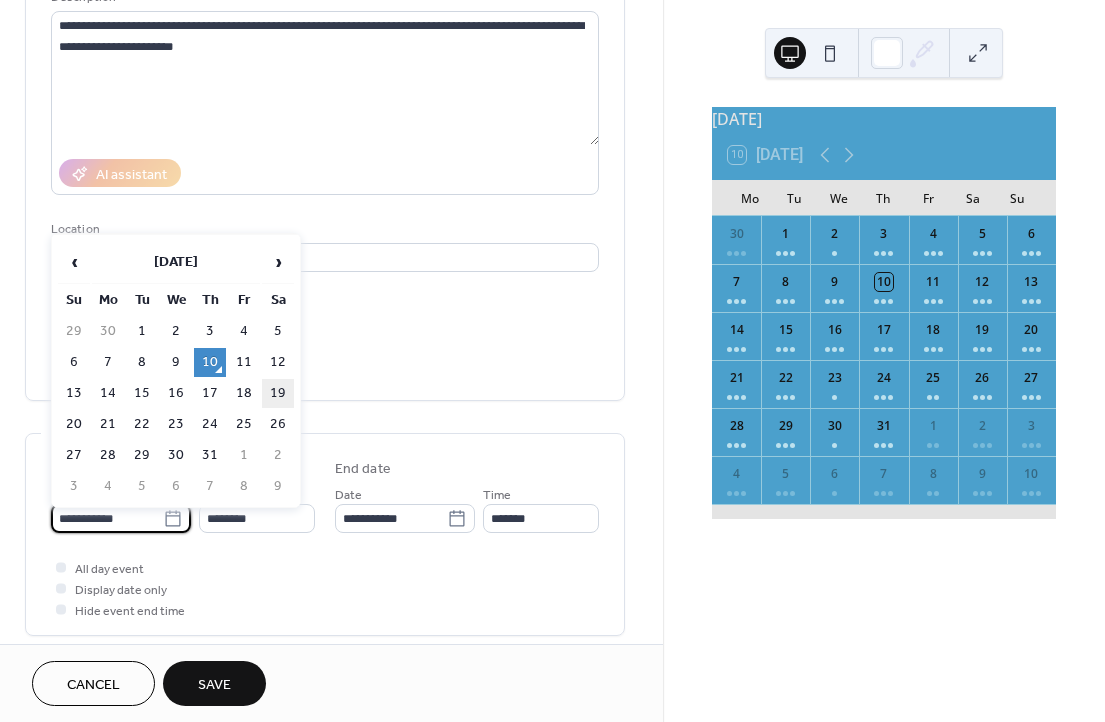 click on "19" at bounding box center (278, 393) 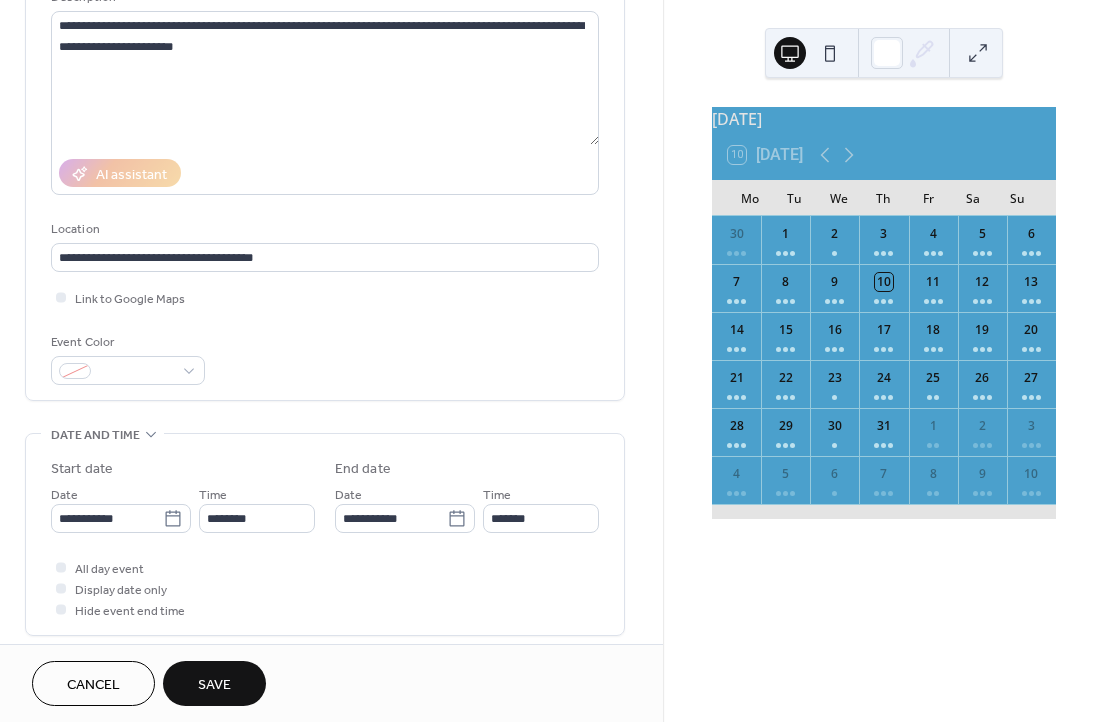 type on "**********" 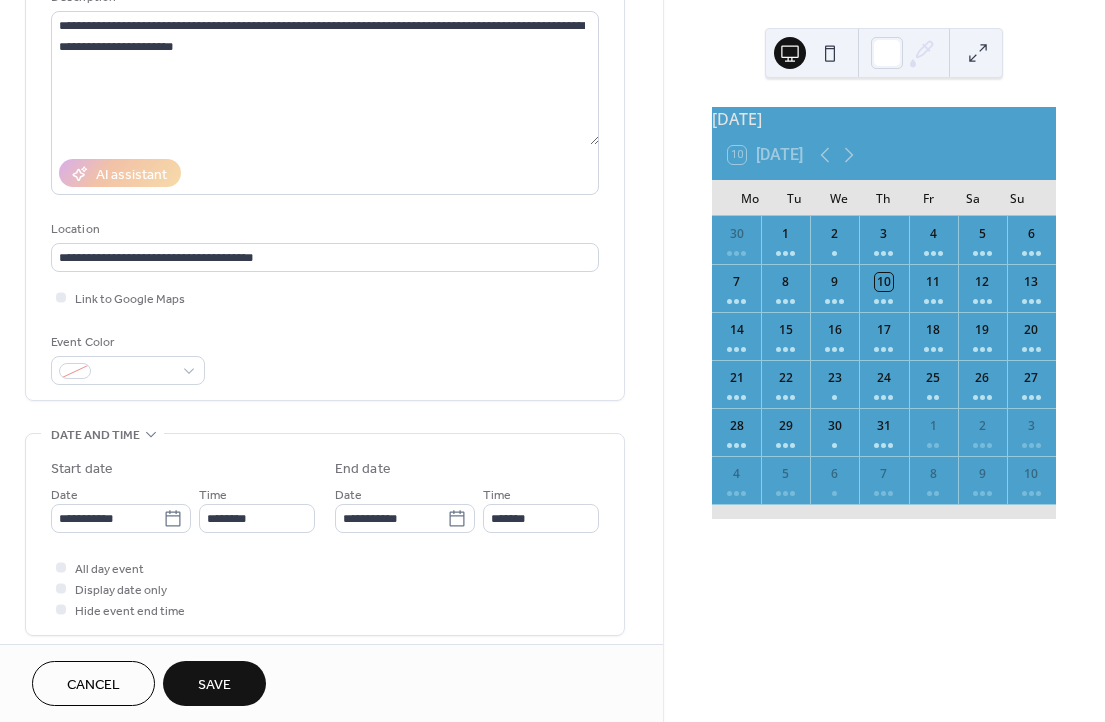 type on "**********" 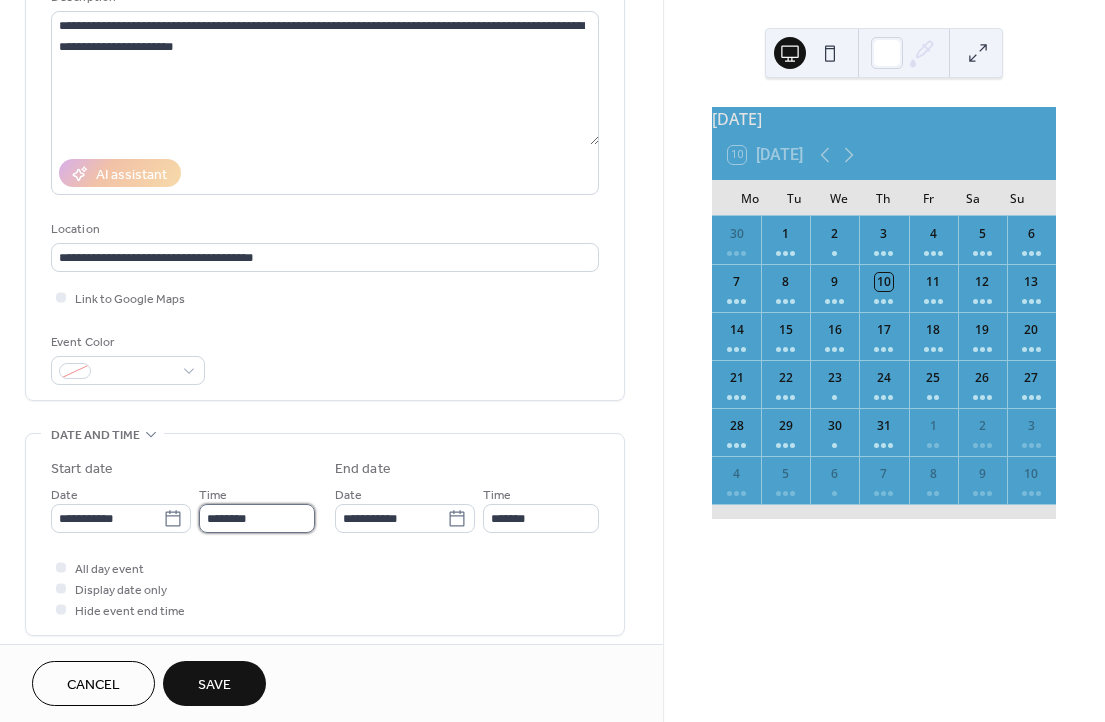click on "********" at bounding box center [257, 518] 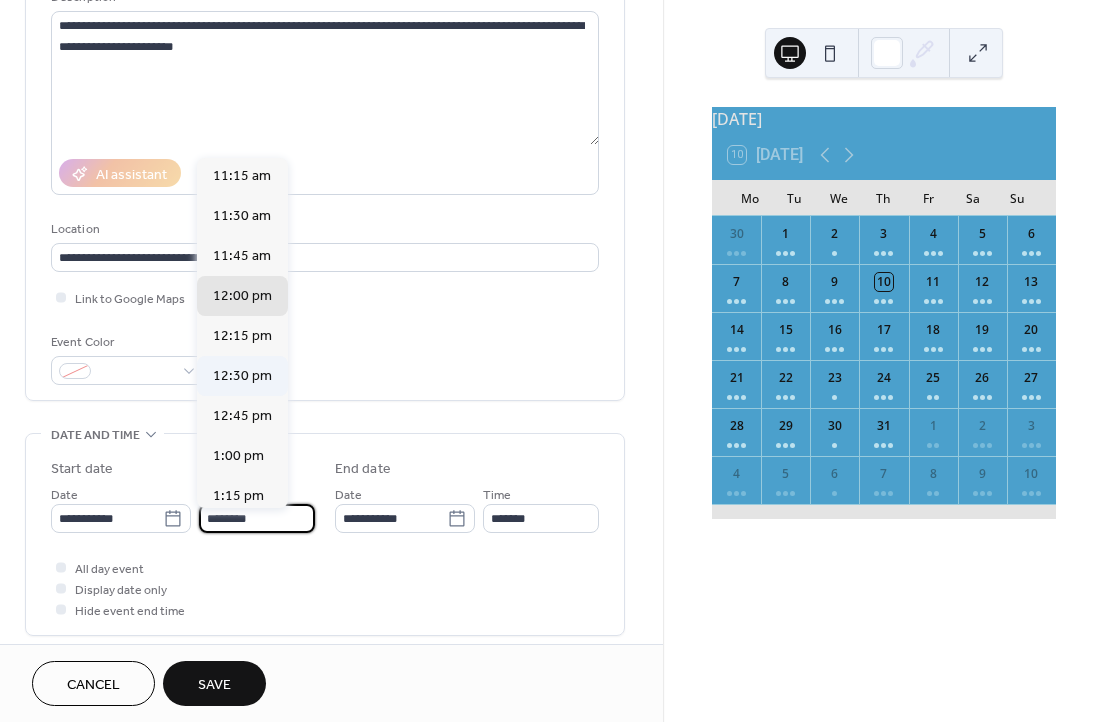 scroll, scrollTop: 1784, scrollLeft: 0, axis: vertical 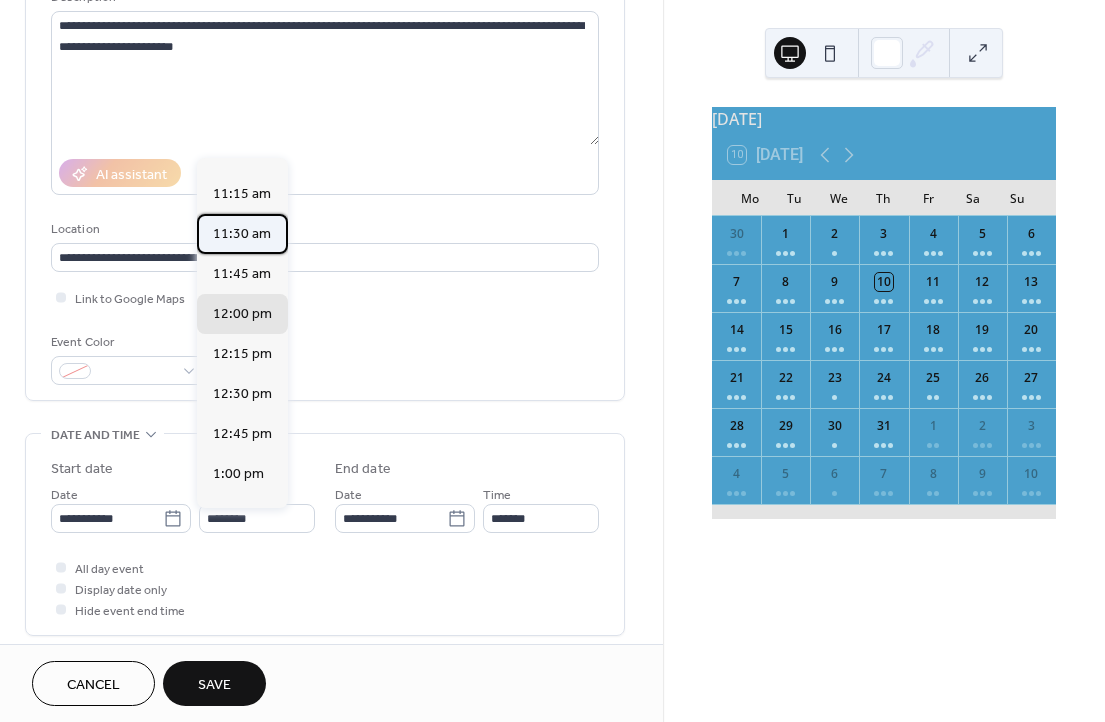 click on "11:30 am" at bounding box center (242, 234) 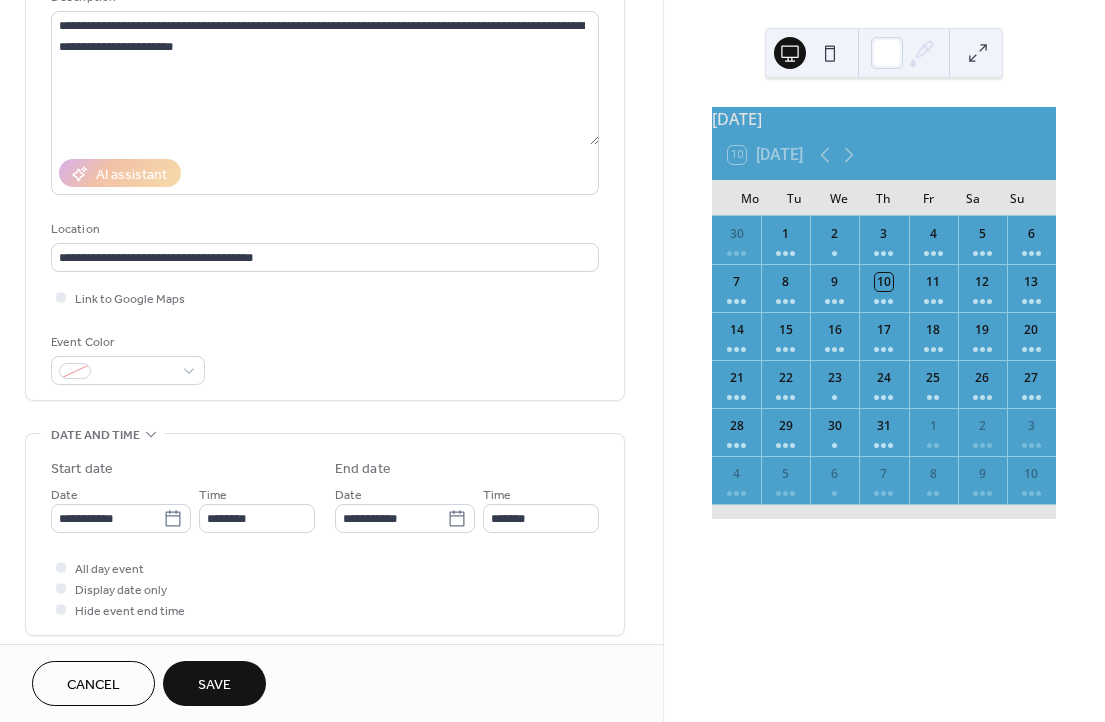 type on "********" 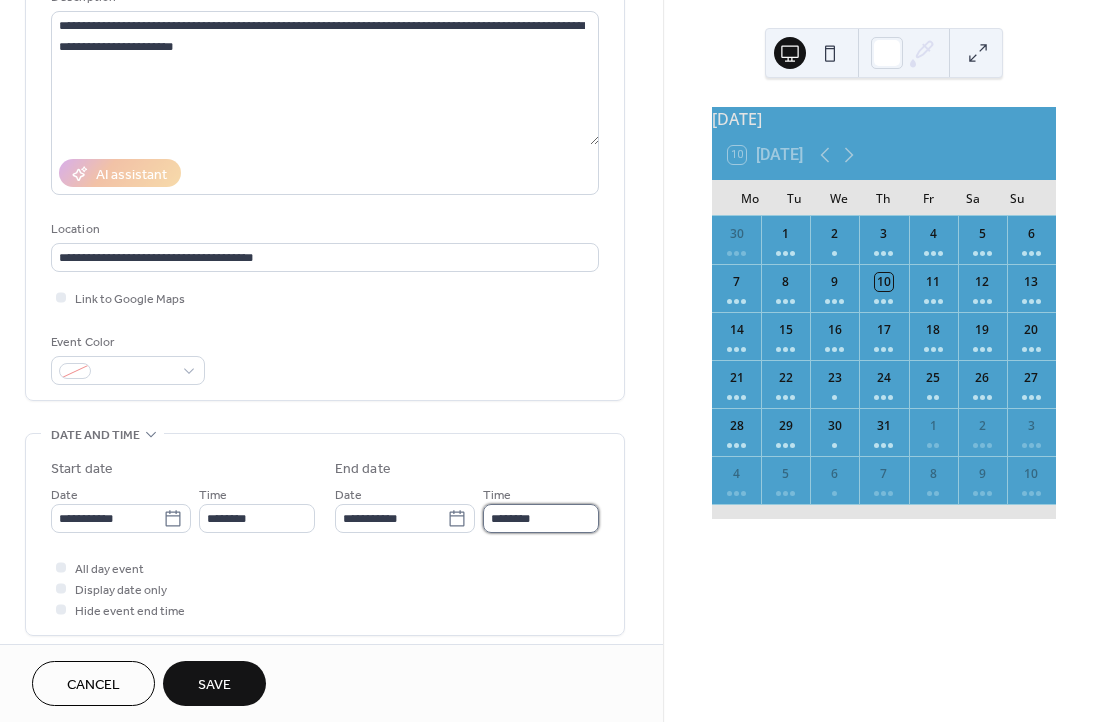 click on "********" at bounding box center (541, 518) 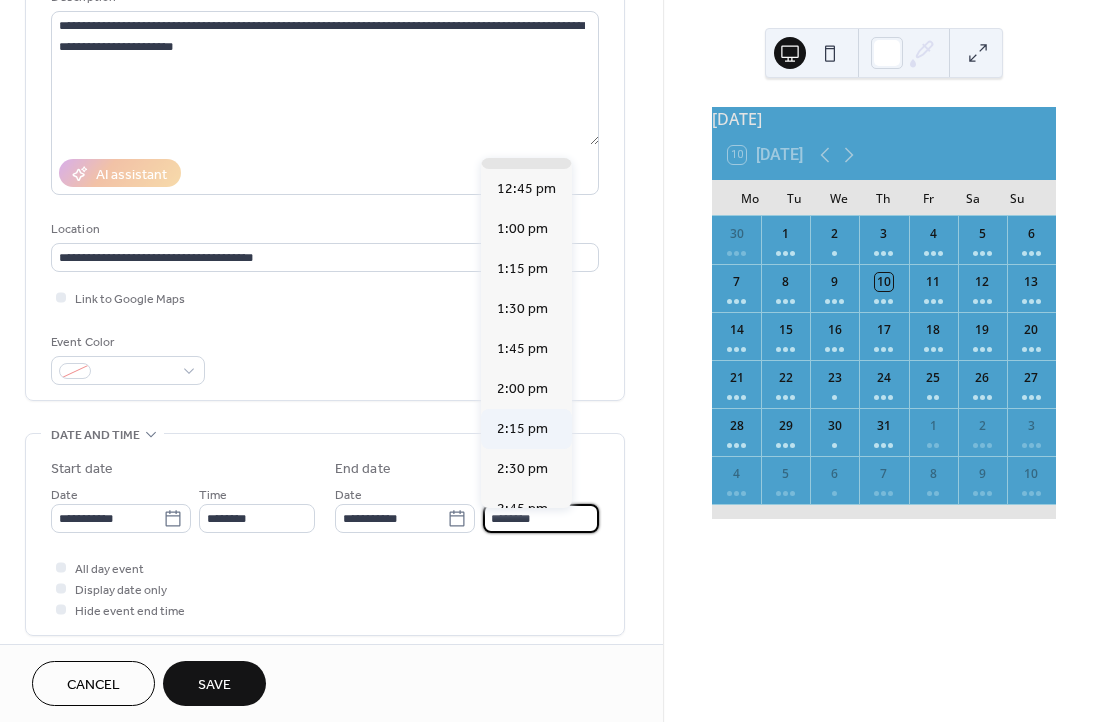 scroll, scrollTop: 169, scrollLeft: 0, axis: vertical 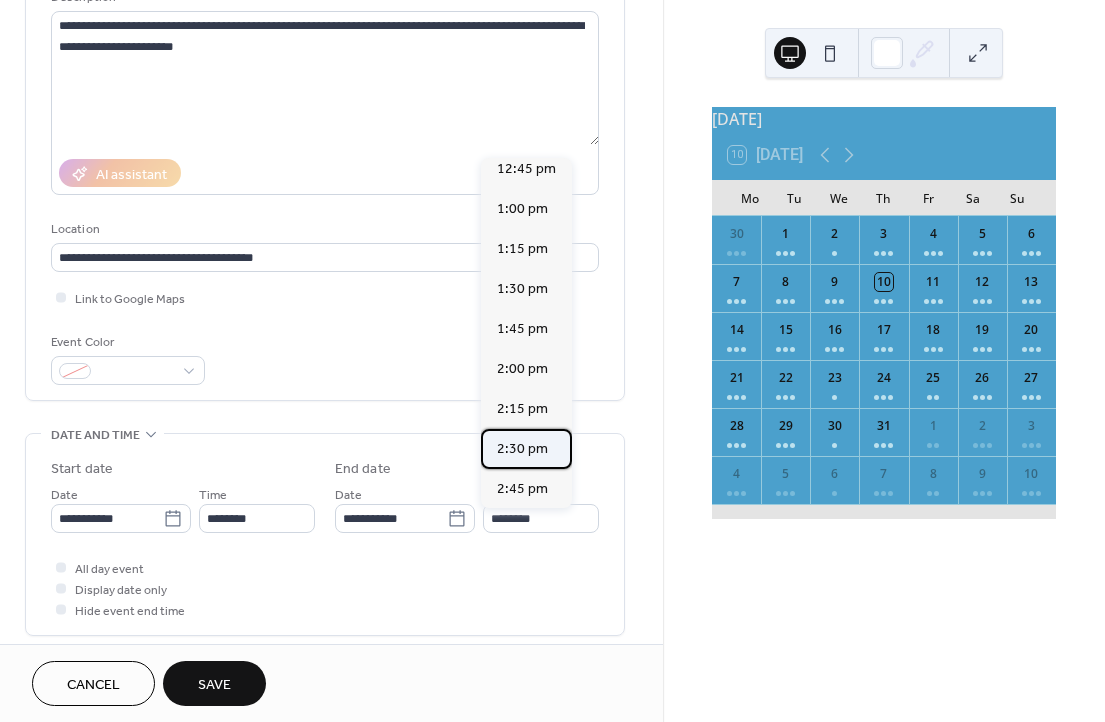 click on "2:30 pm" at bounding box center [522, 449] 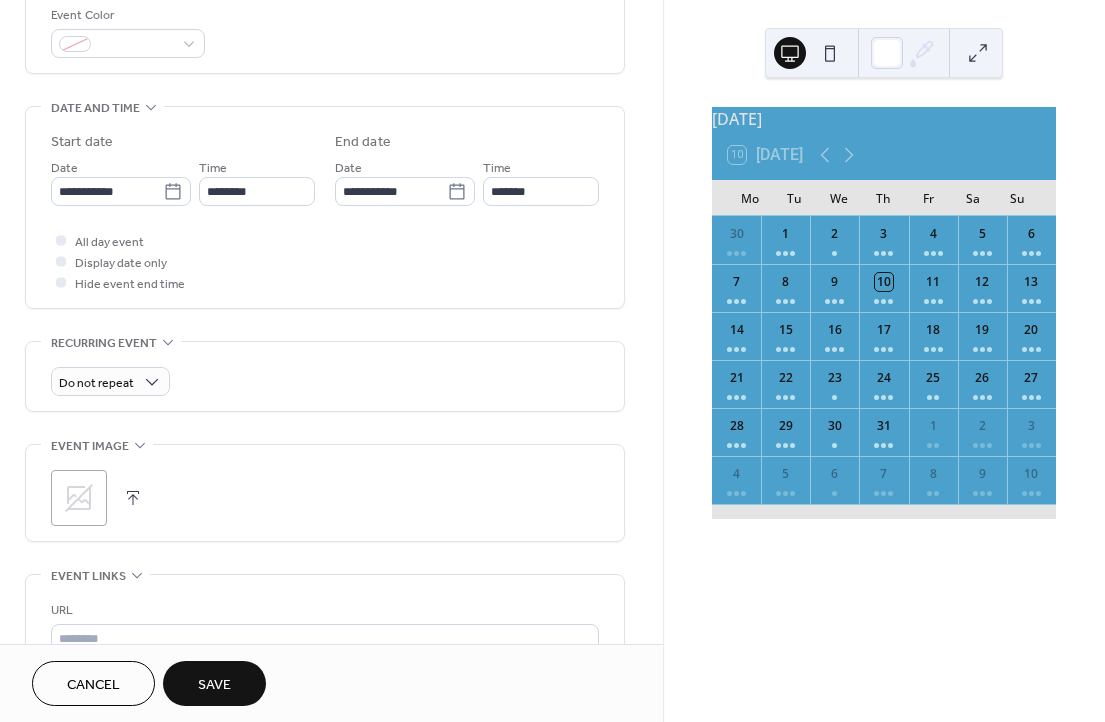 scroll, scrollTop: 554, scrollLeft: 0, axis: vertical 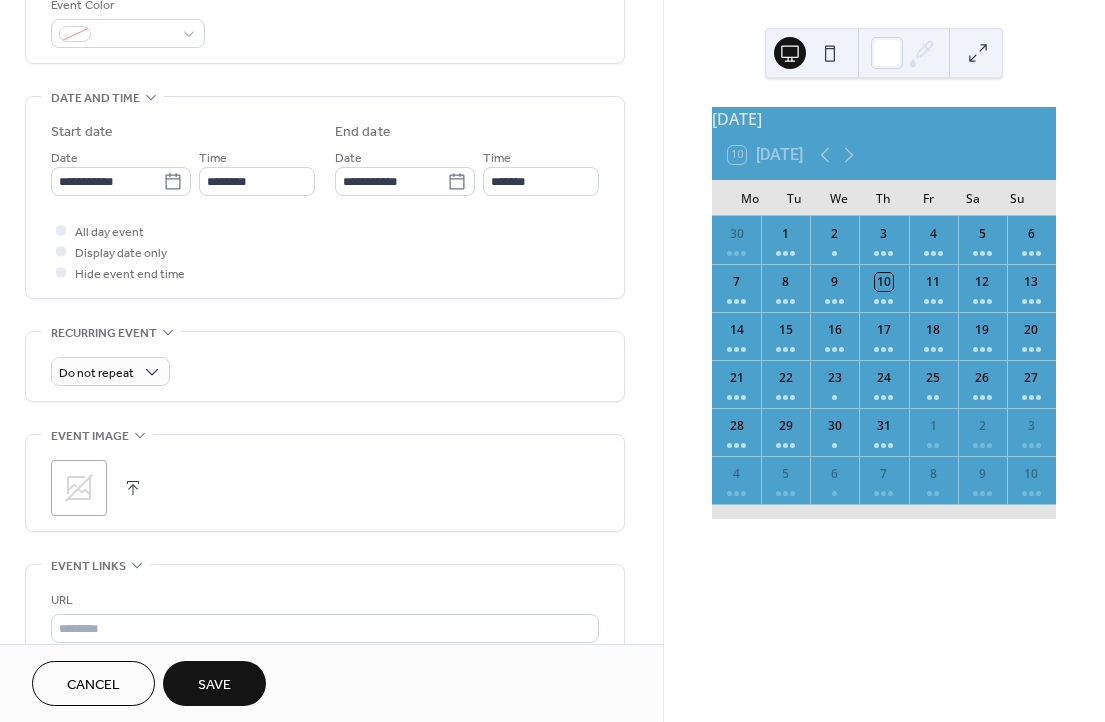 click at bounding box center (133, 488) 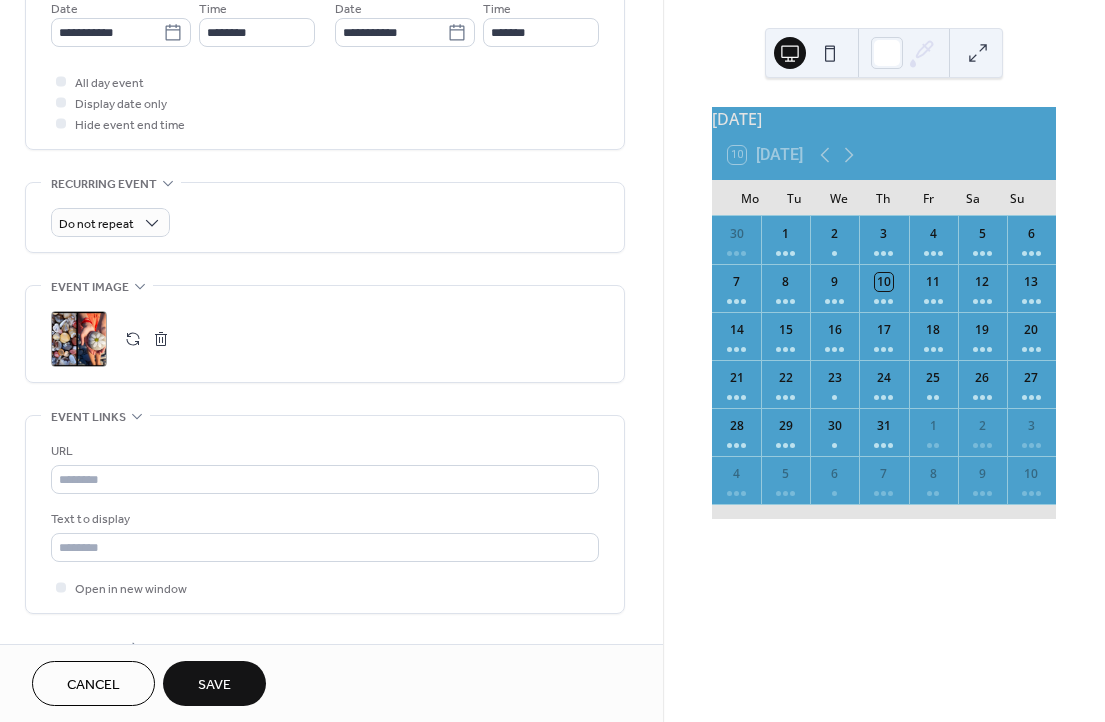 scroll, scrollTop: 738, scrollLeft: 0, axis: vertical 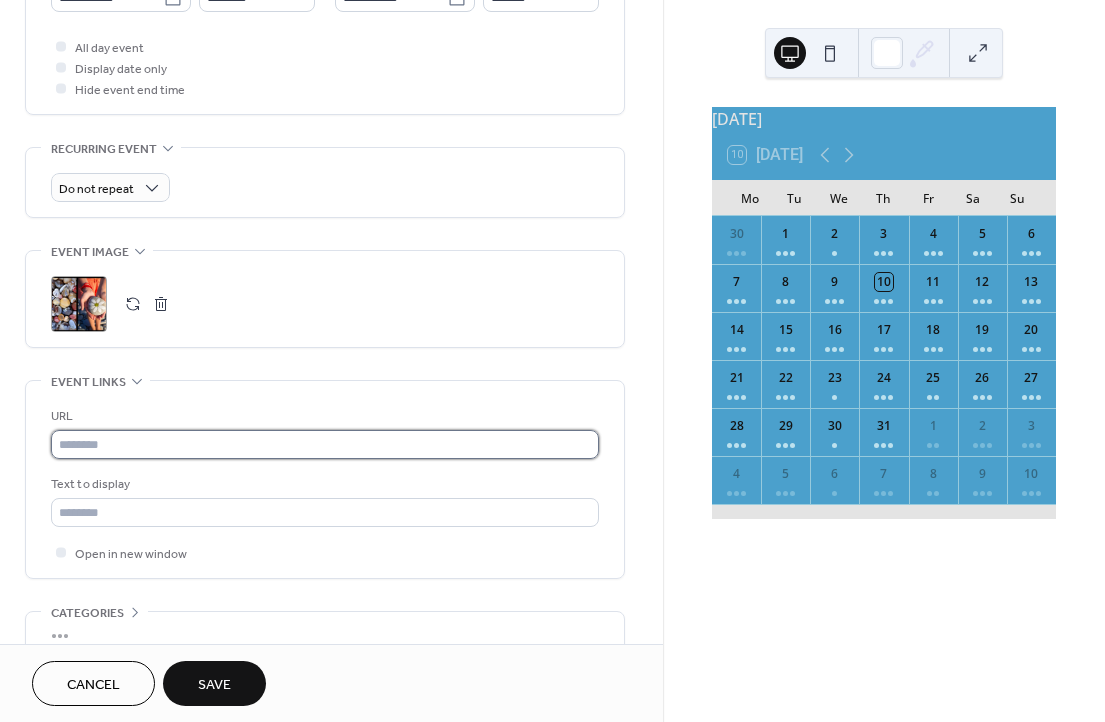 click at bounding box center [325, 444] 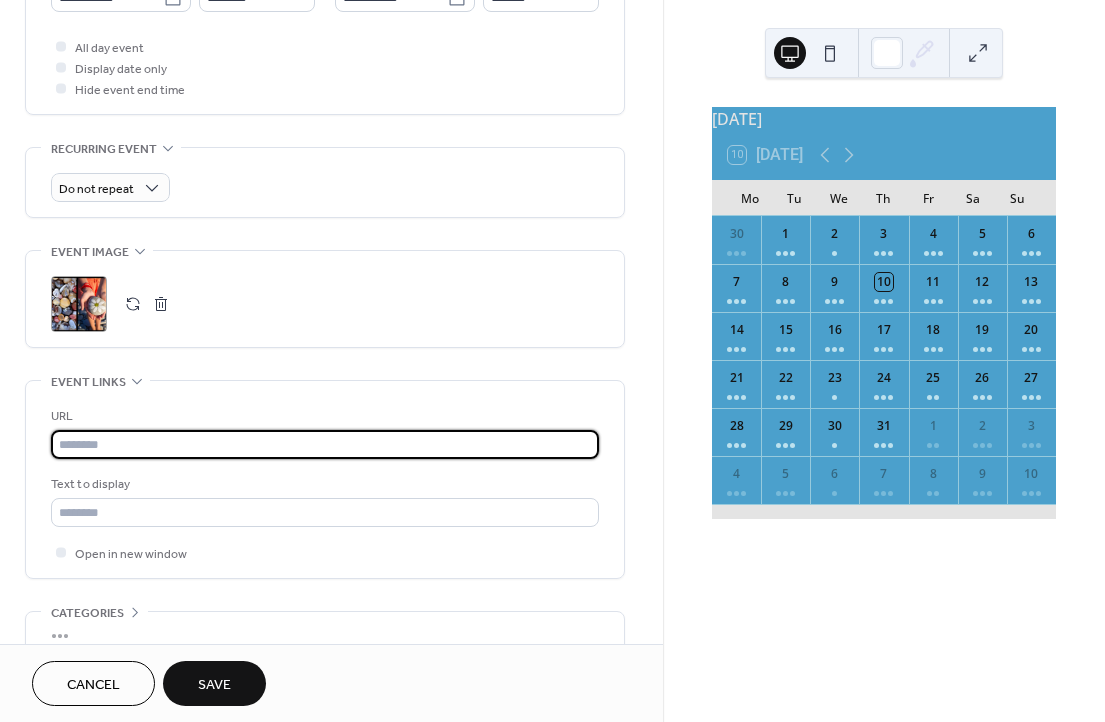 paste on "**********" 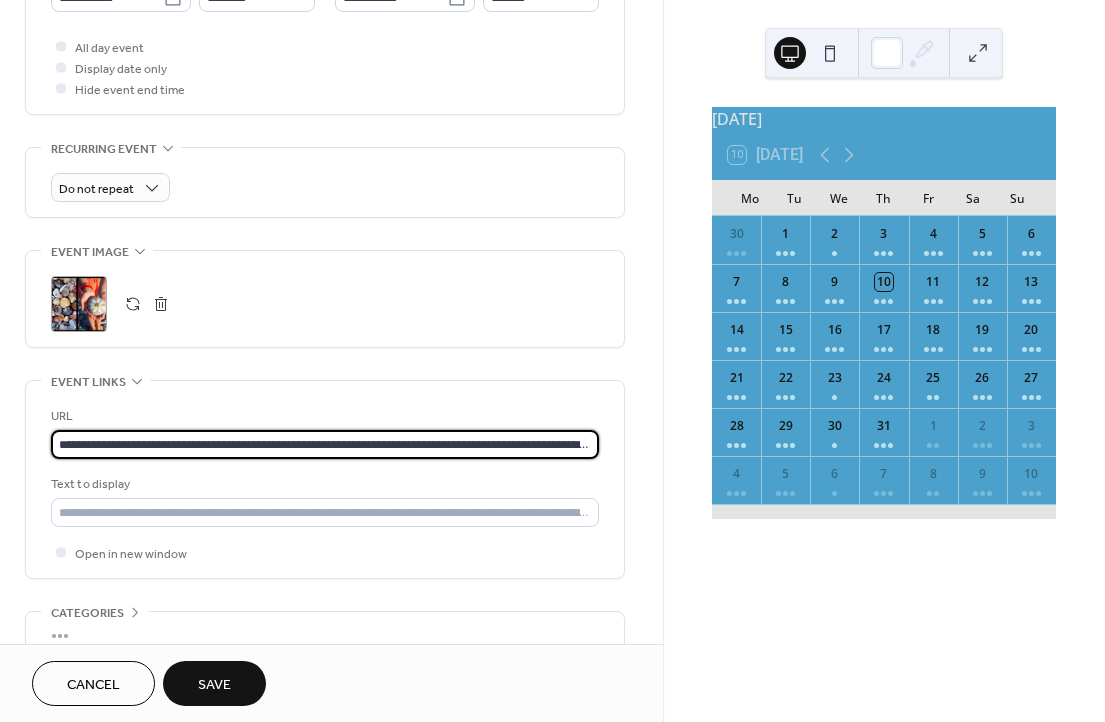 type on "**********" 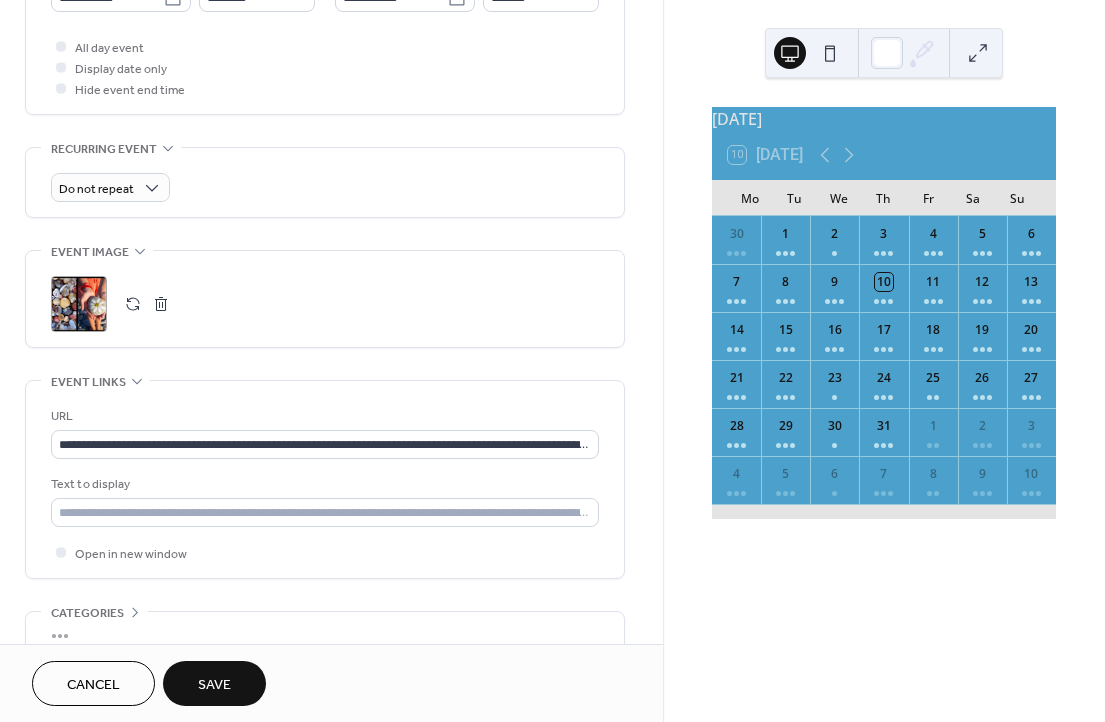 click on "Save" at bounding box center (214, 685) 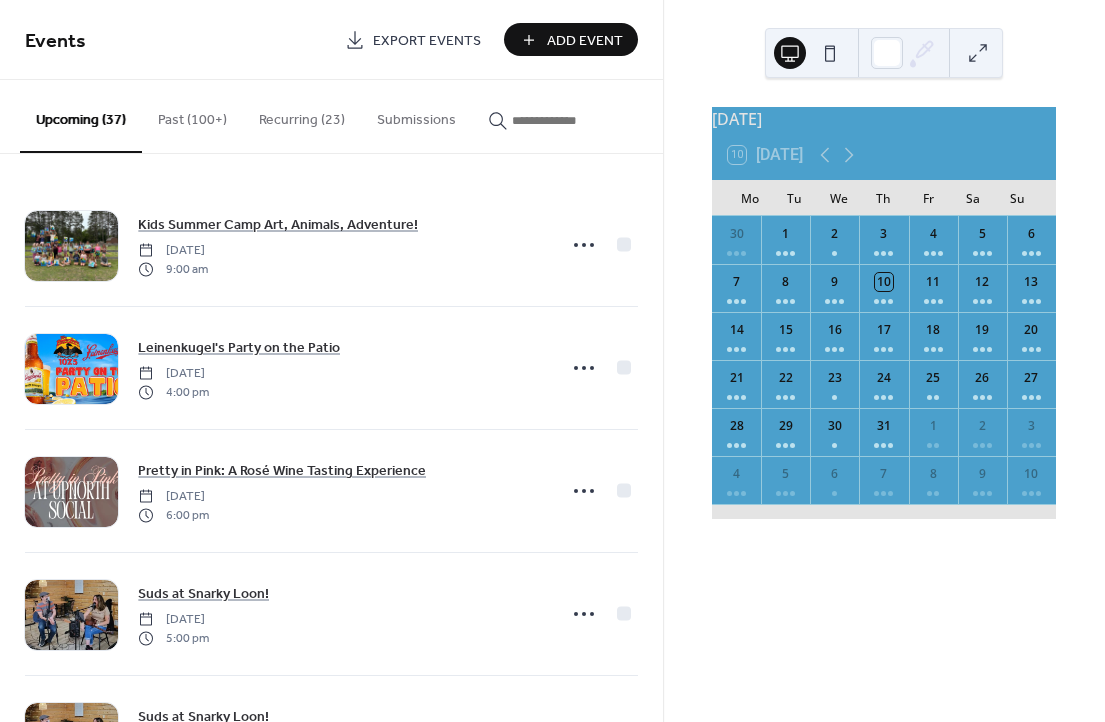 scroll, scrollTop: 0, scrollLeft: 0, axis: both 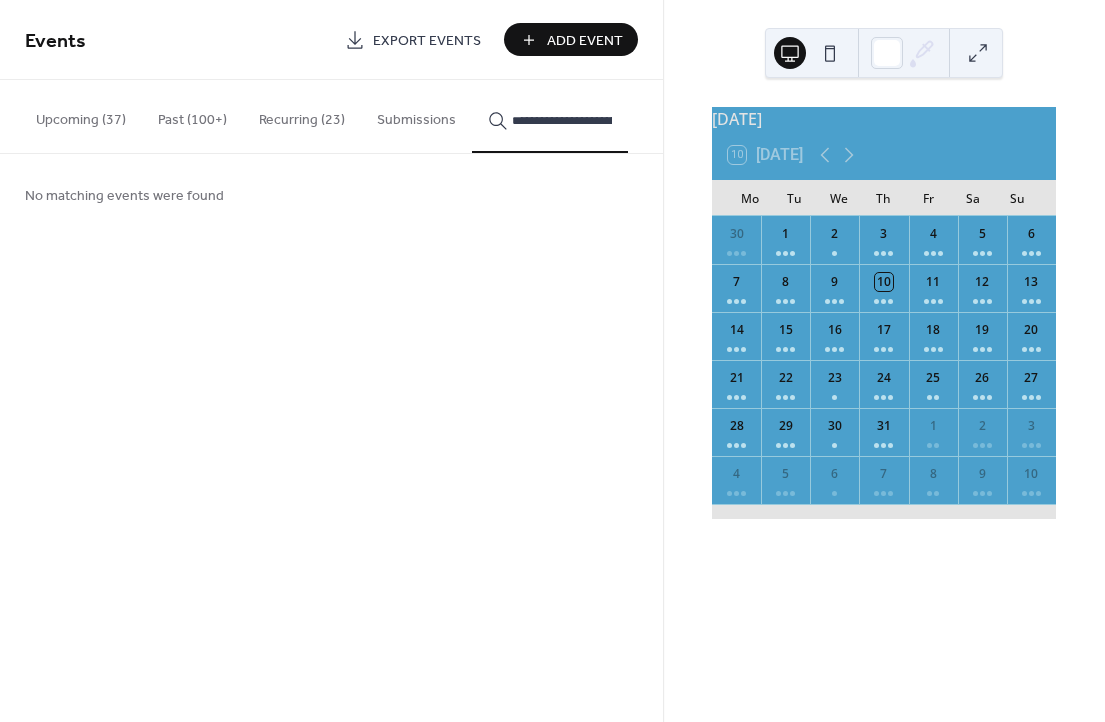 type on "**********" 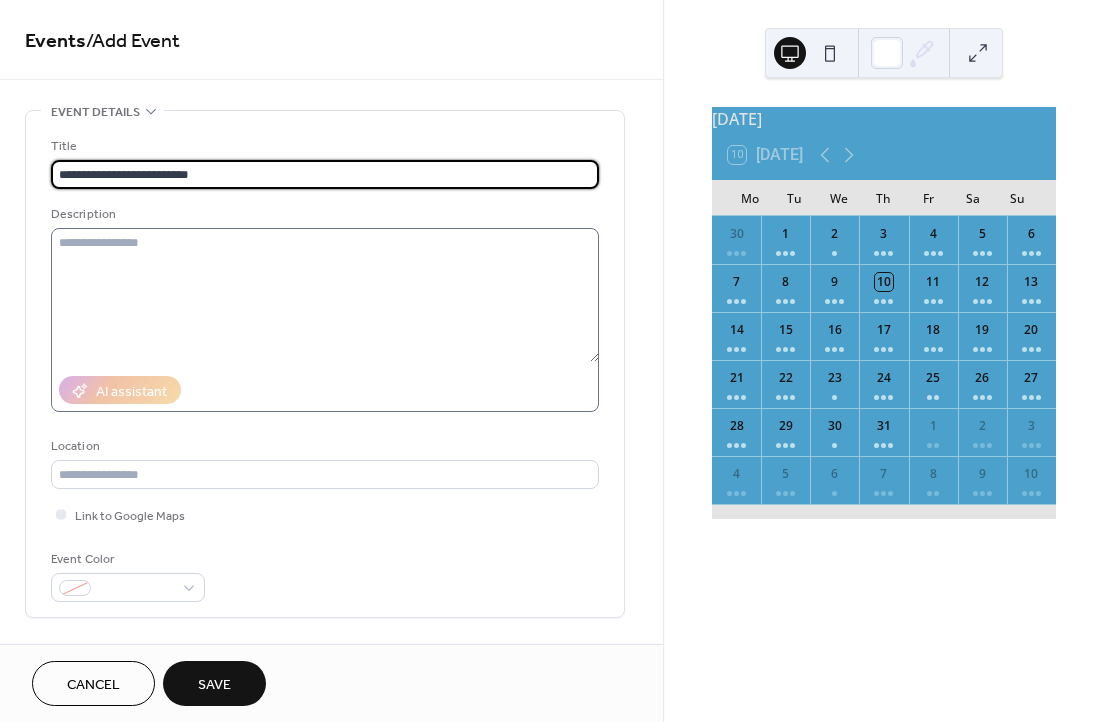 type on "**********" 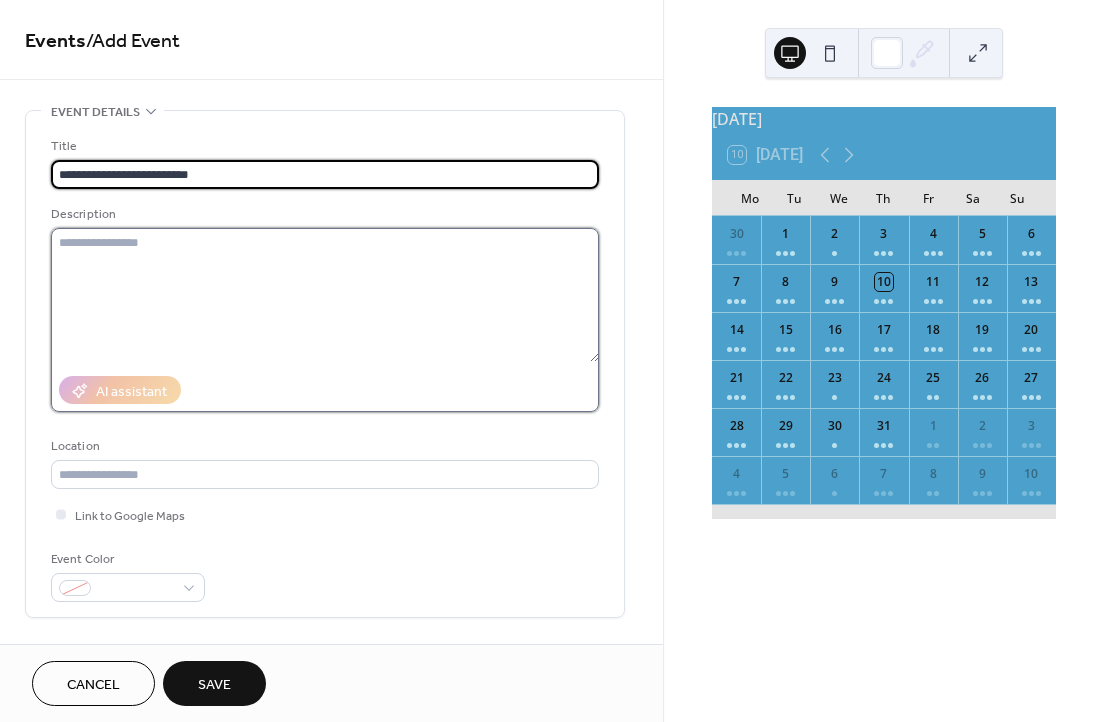 click at bounding box center (325, 295) 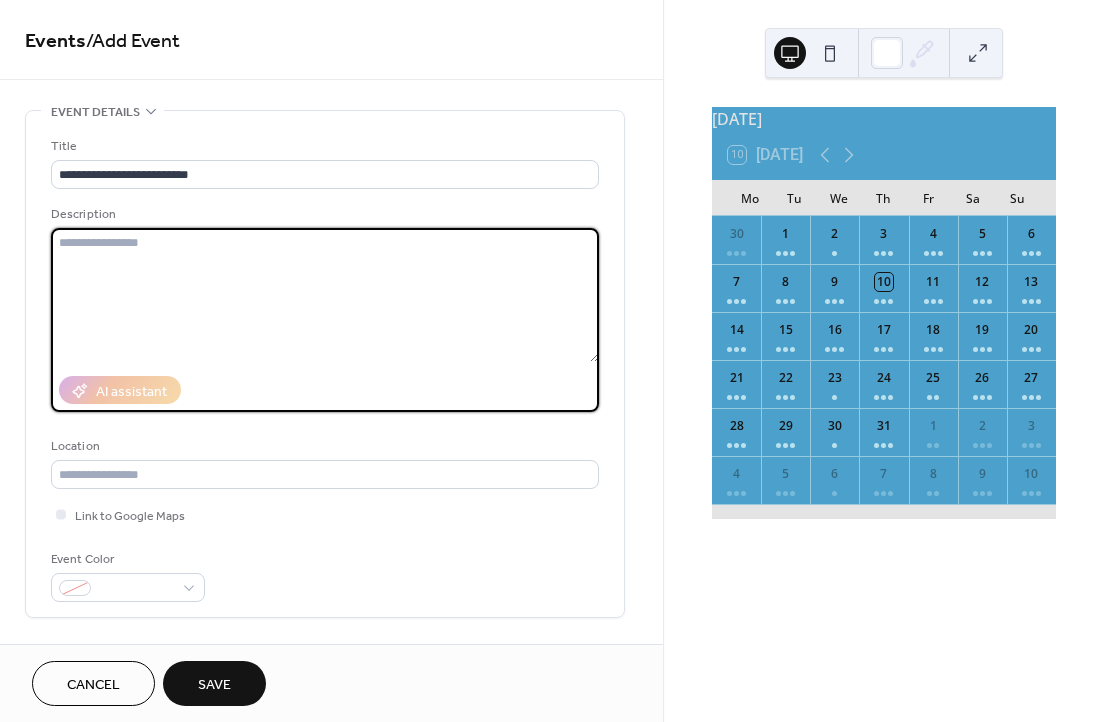 paste on "**********" 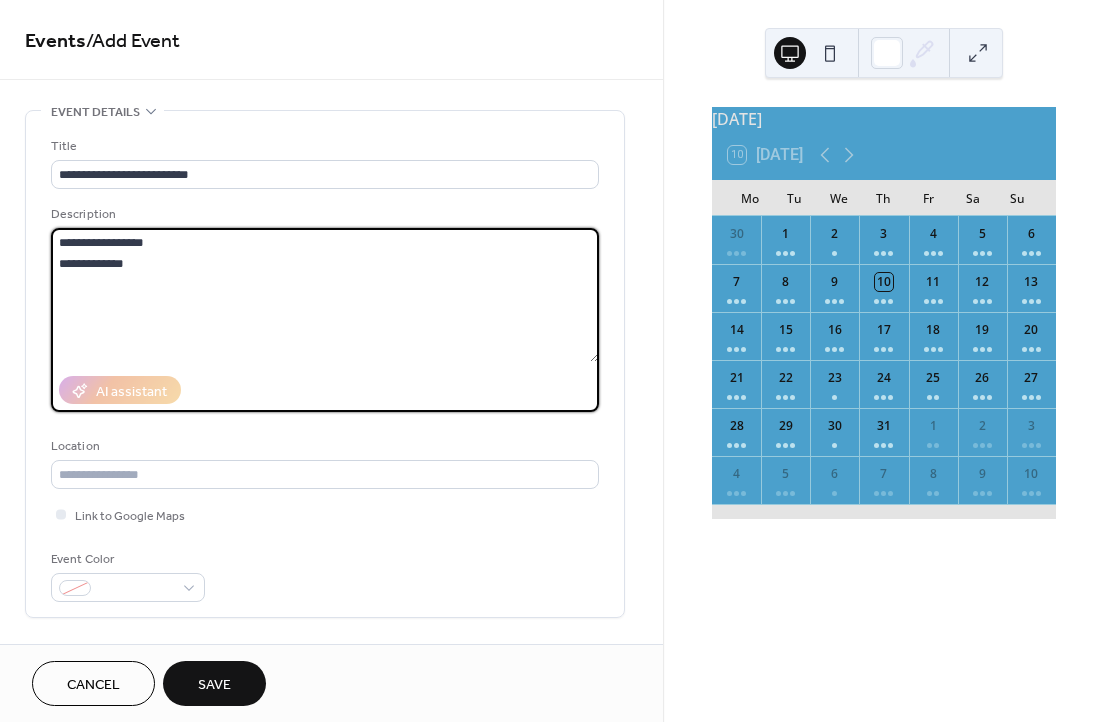 type 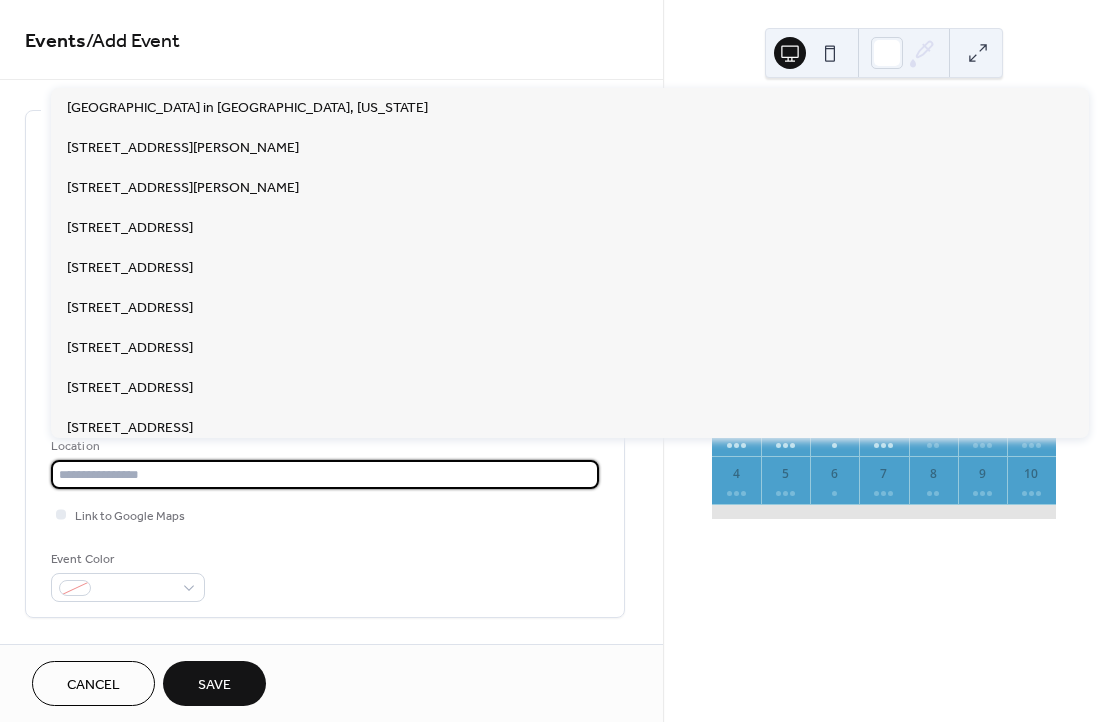click at bounding box center (325, 474) 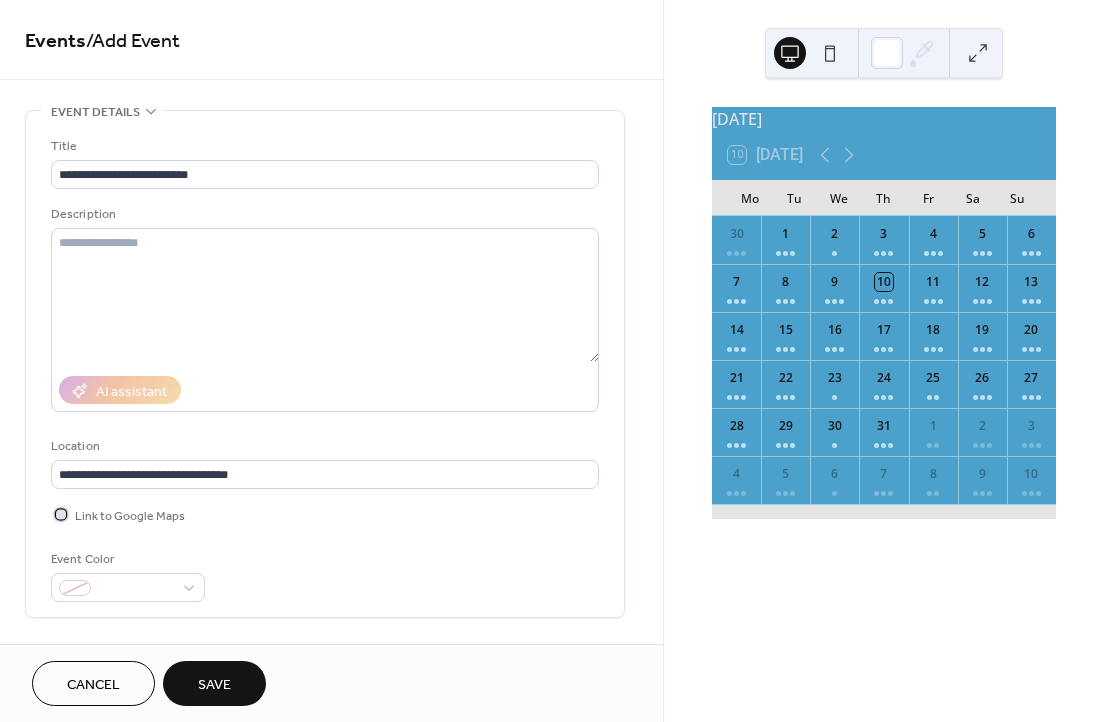click at bounding box center (61, 514) 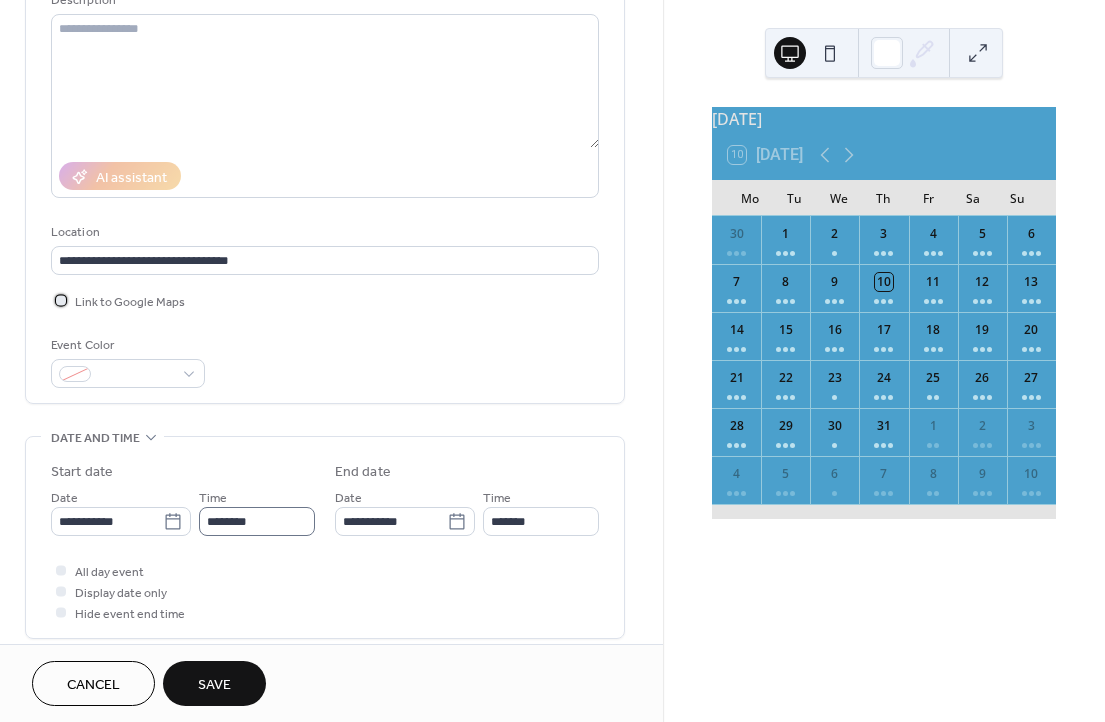 scroll, scrollTop: 216, scrollLeft: 0, axis: vertical 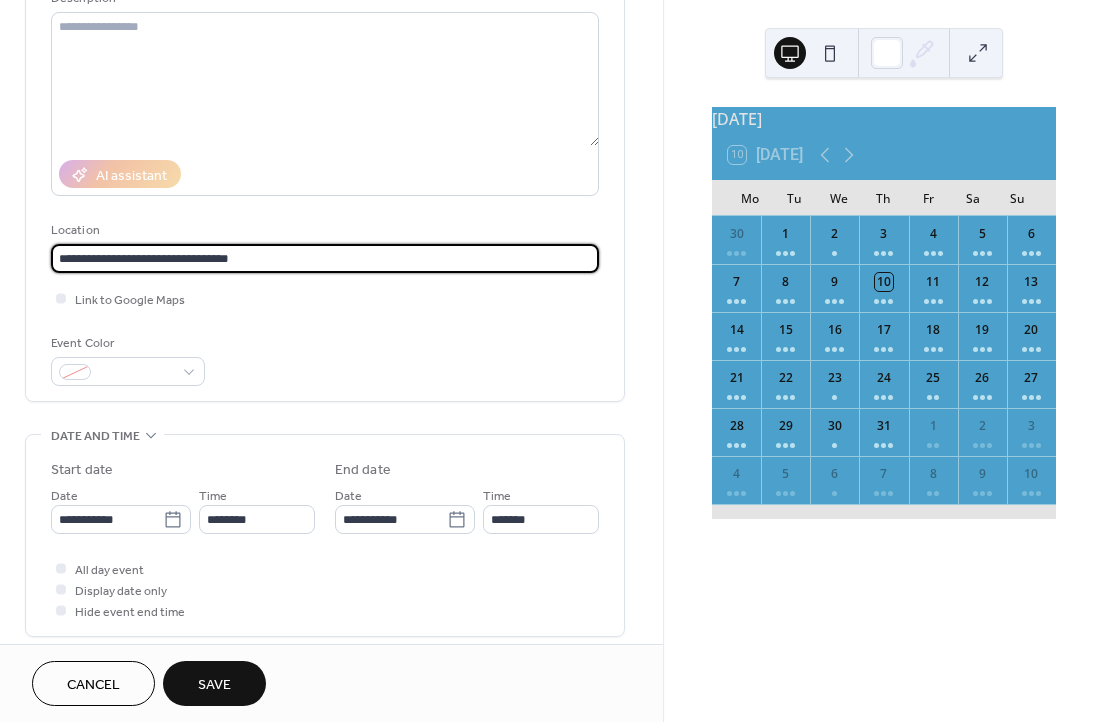 click on "**********" at bounding box center (325, 258) 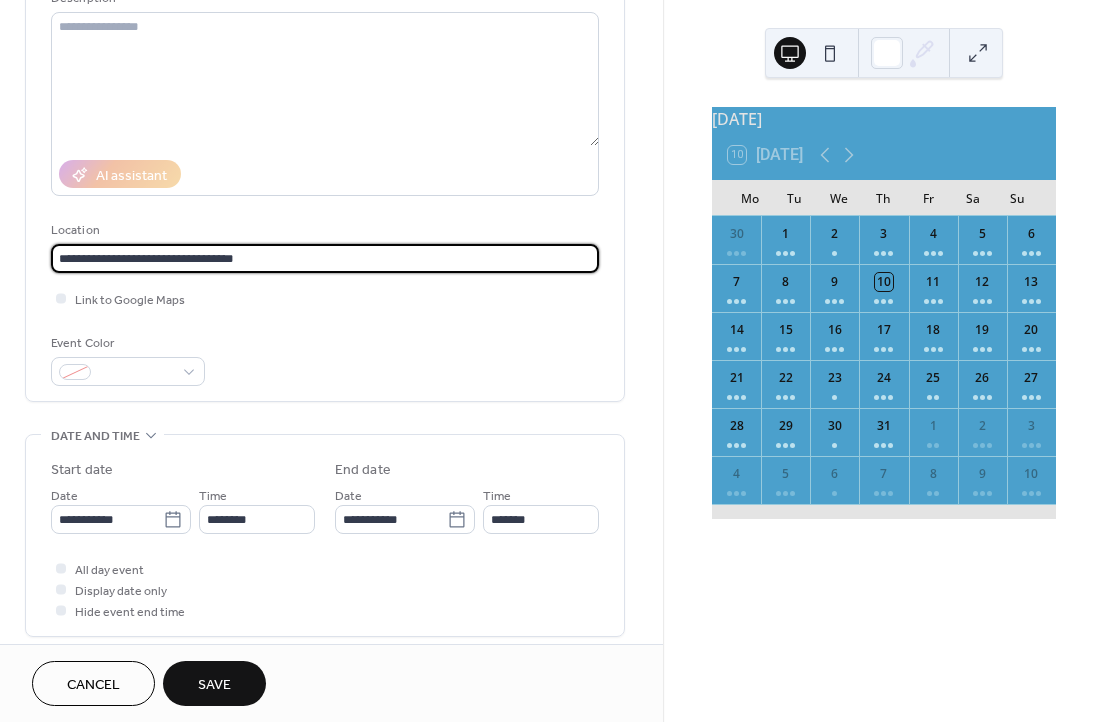 paste on "******" 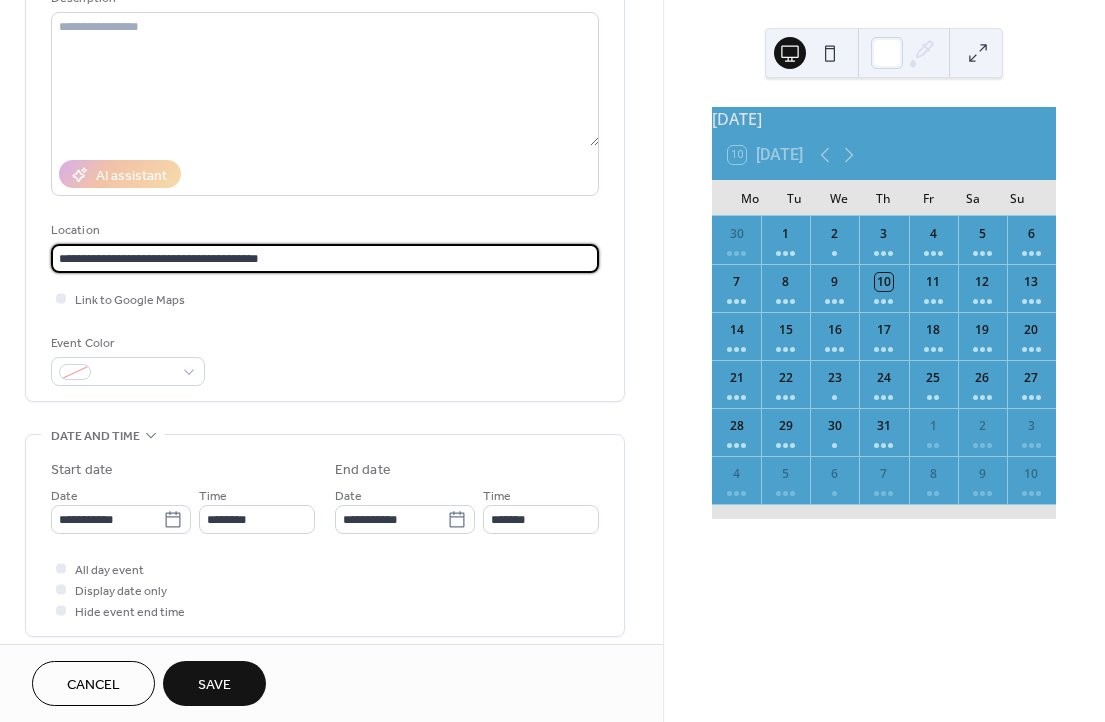type on "**********" 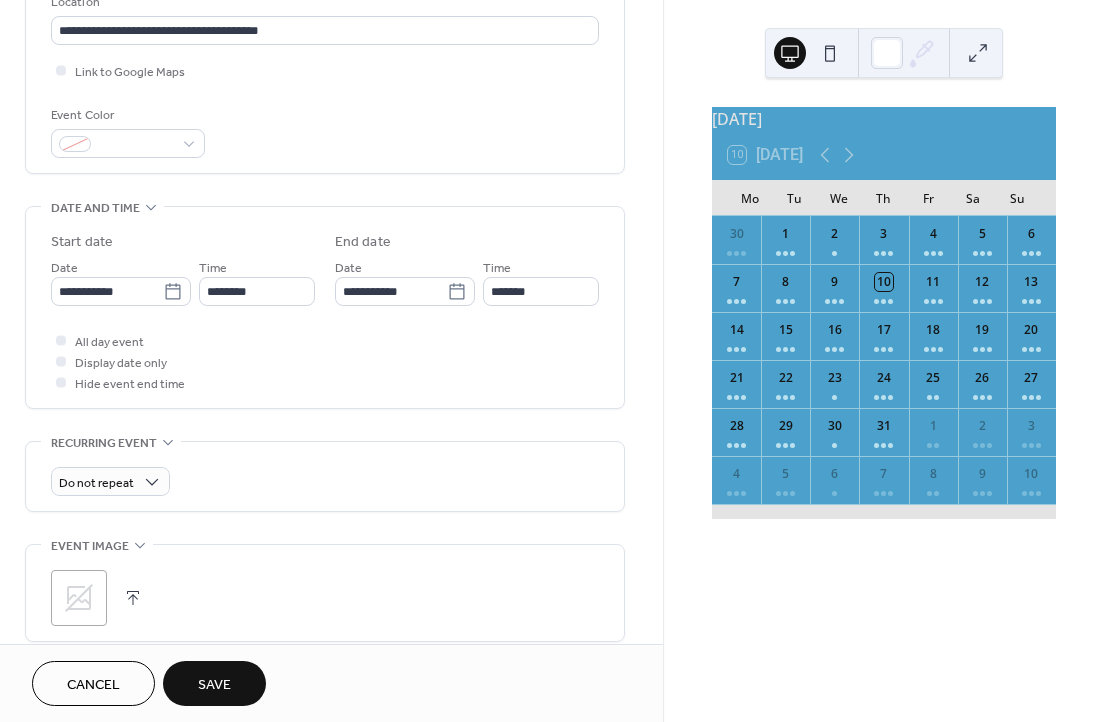 scroll, scrollTop: 445, scrollLeft: 0, axis: vertical 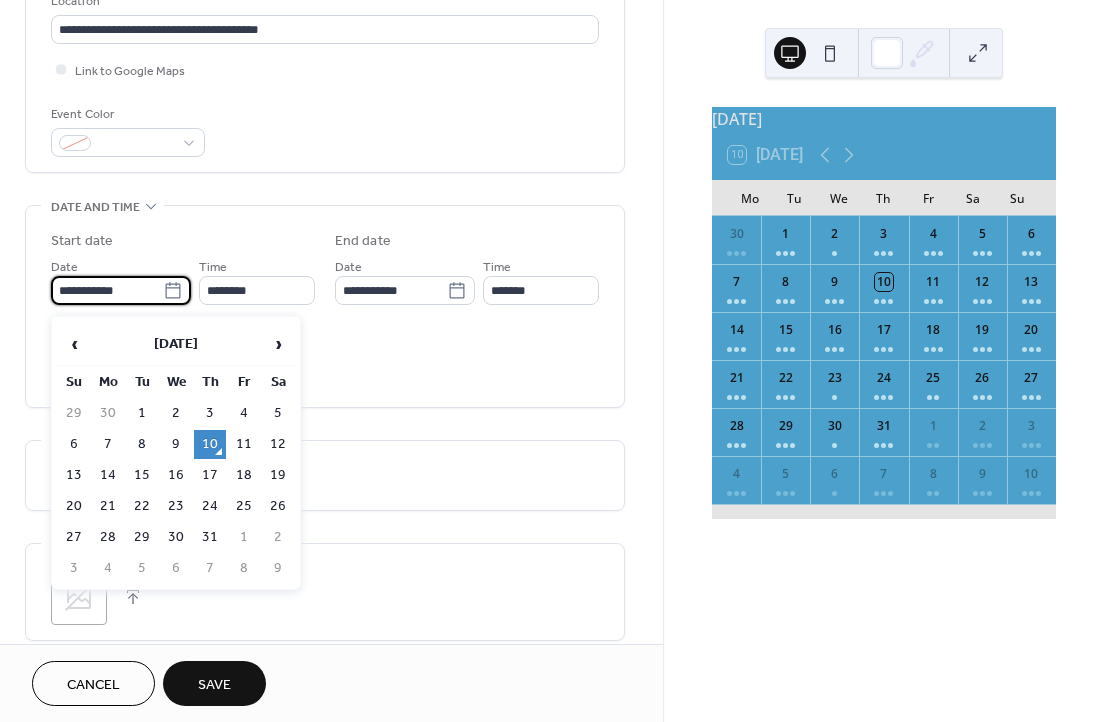 click on "**********" at bounding box center [107, 290] 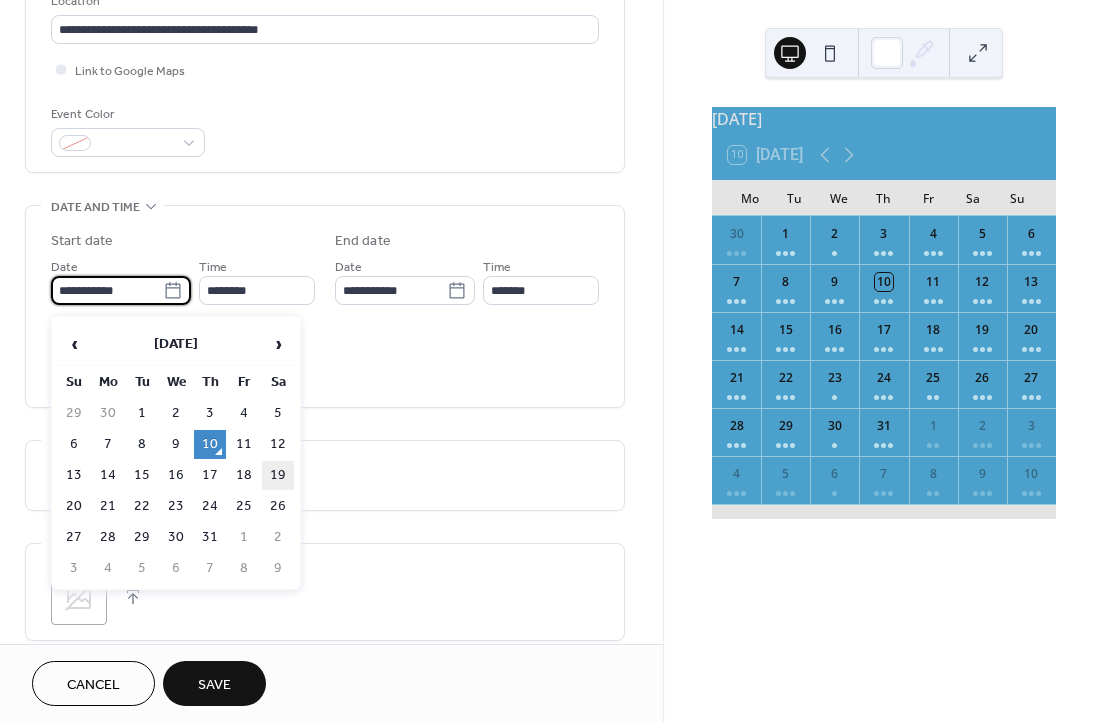 click on "19" at bounding box center (278, 475) 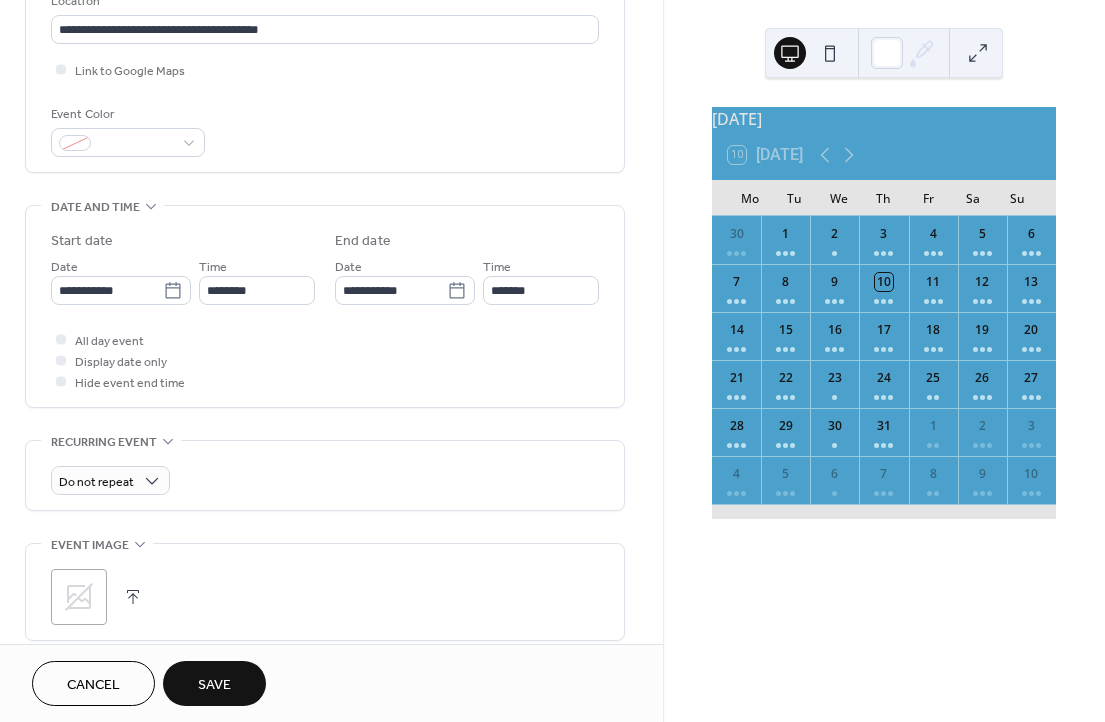 type on "**********" 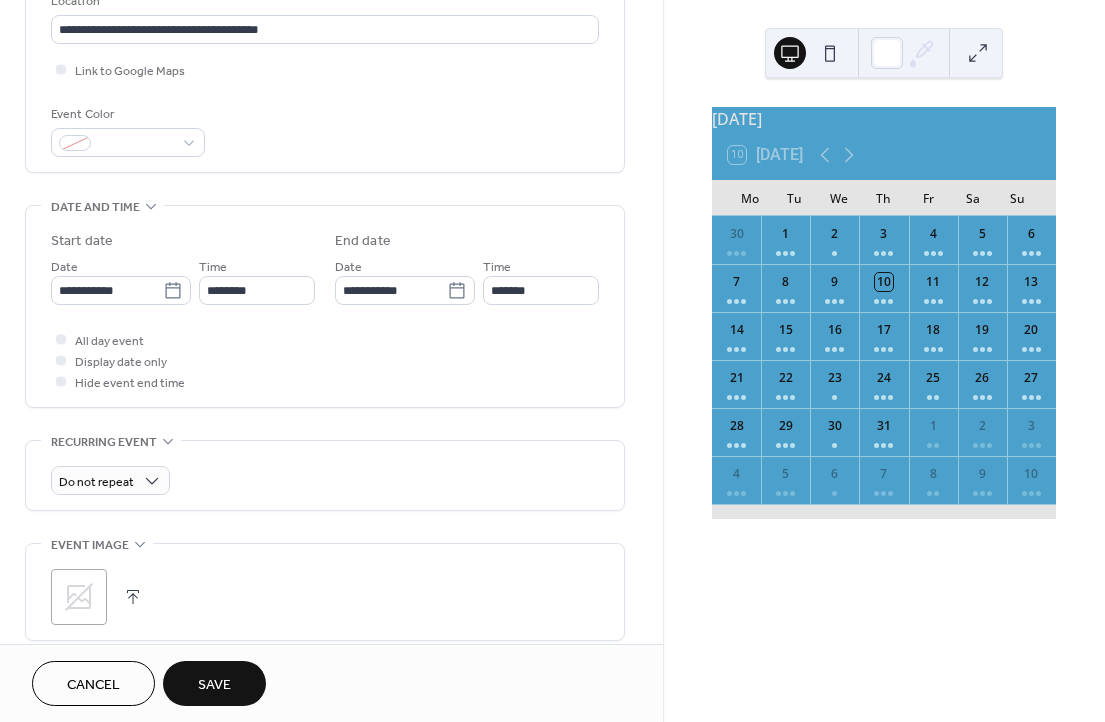 type on "**********" 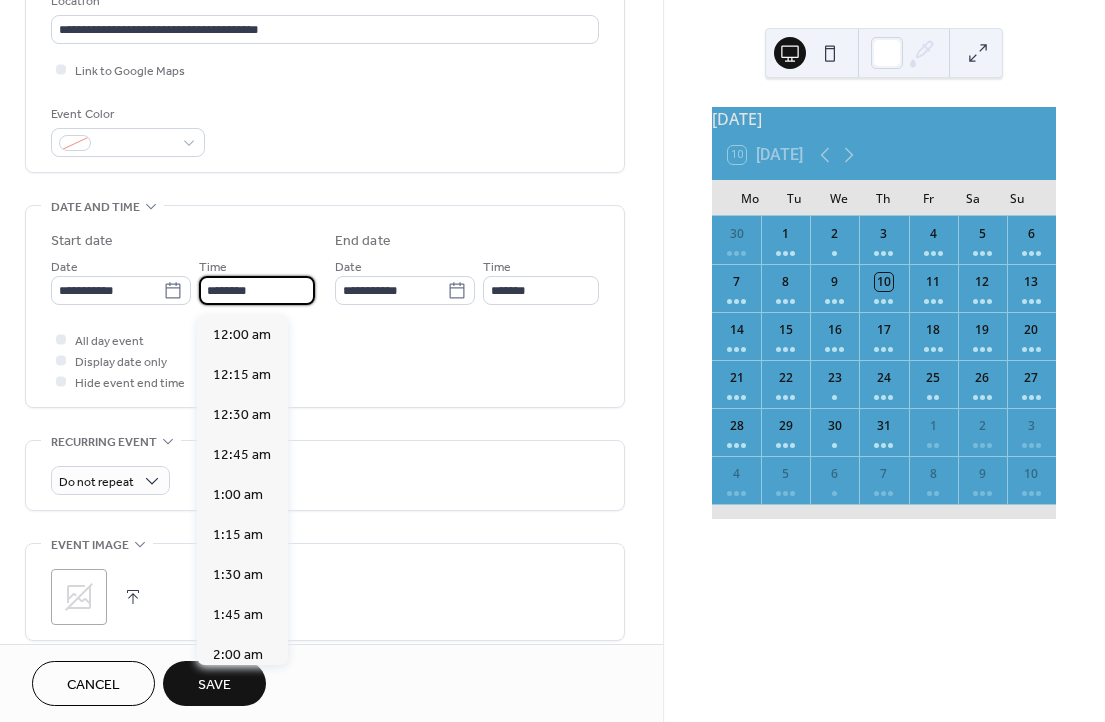 click on "********" at bounding box center (257, 290) 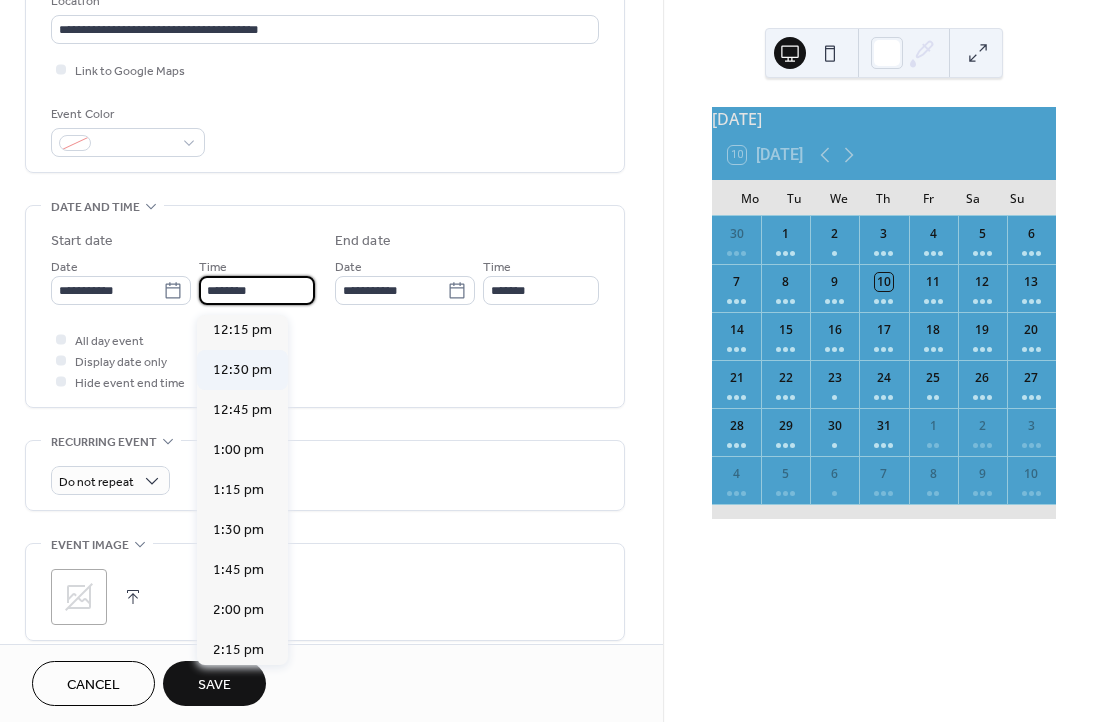 scroll, scrollTop: 1969, scrollLeft: 0, axis: vertical 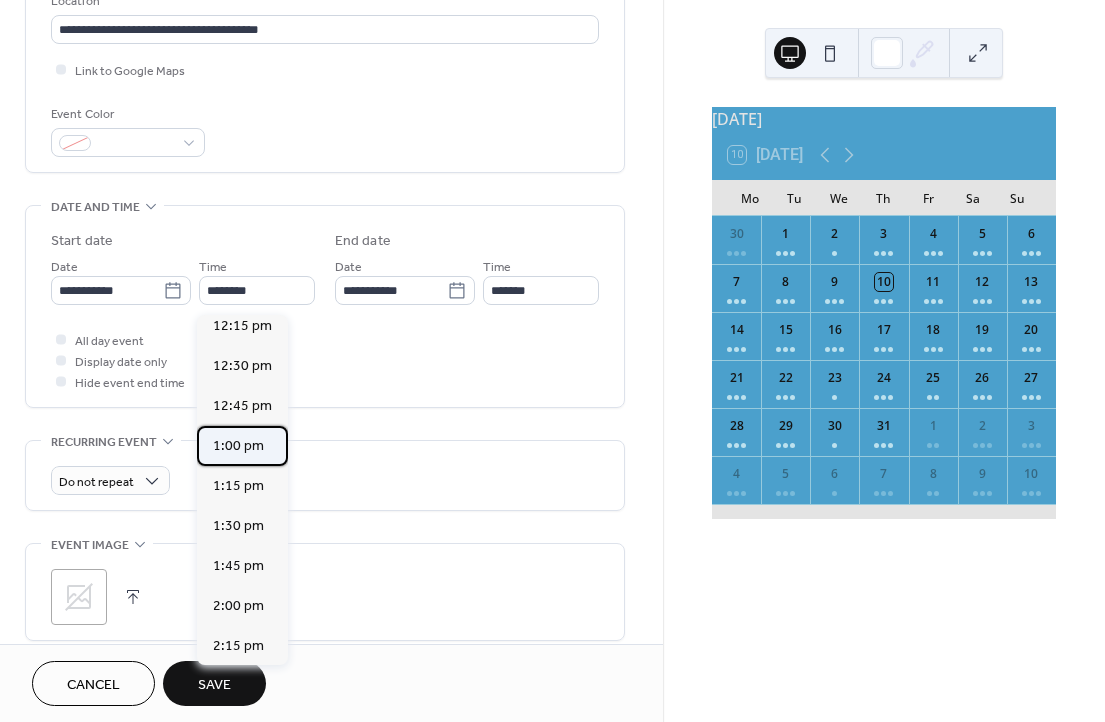 click on "1:00 pm" at bounding box center [238, 446] 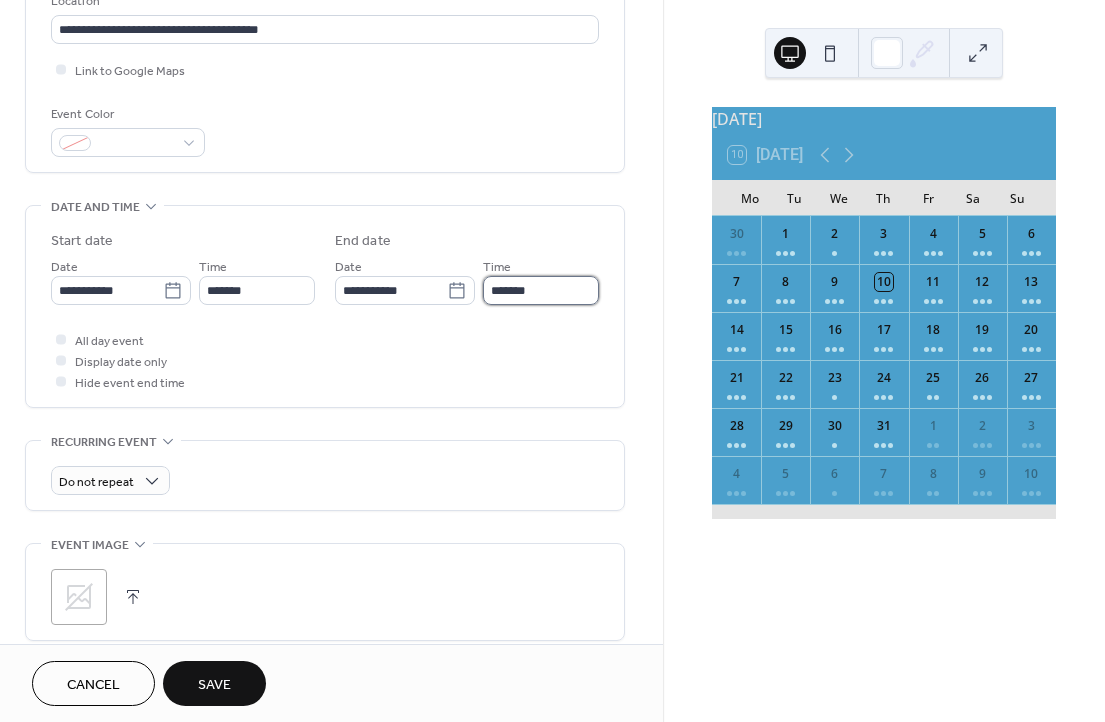 click on "*******" at bounding box center [541, 290] 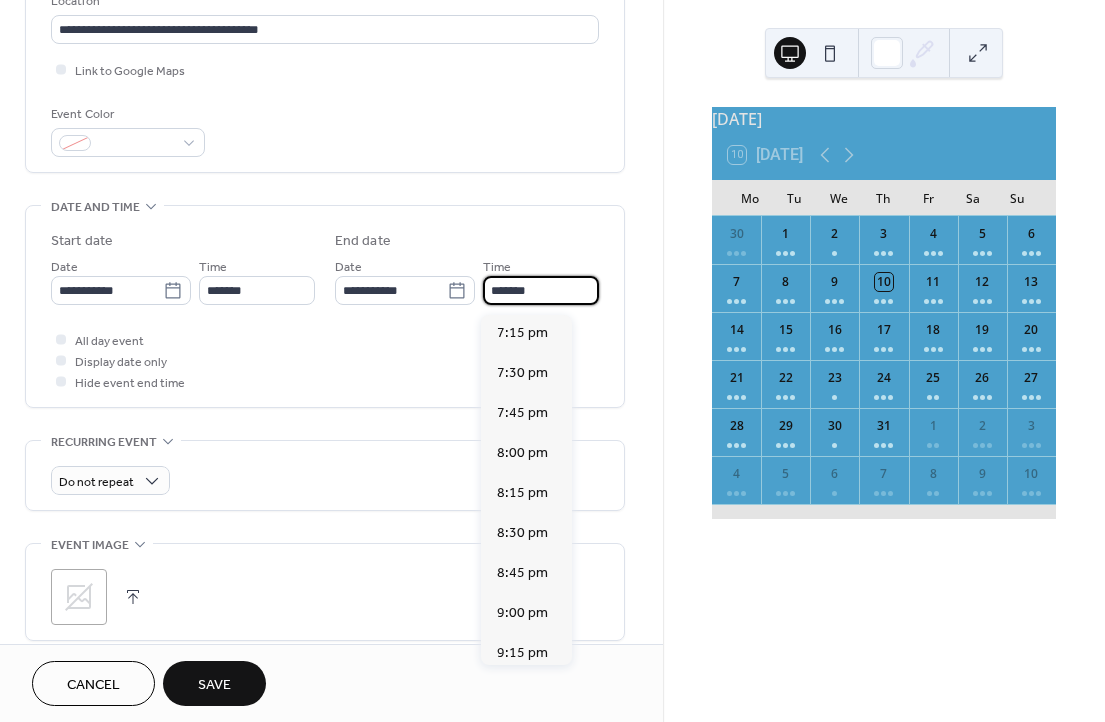 scroll, scrollTop: 967, scrollLeft: 0, axis: vertical 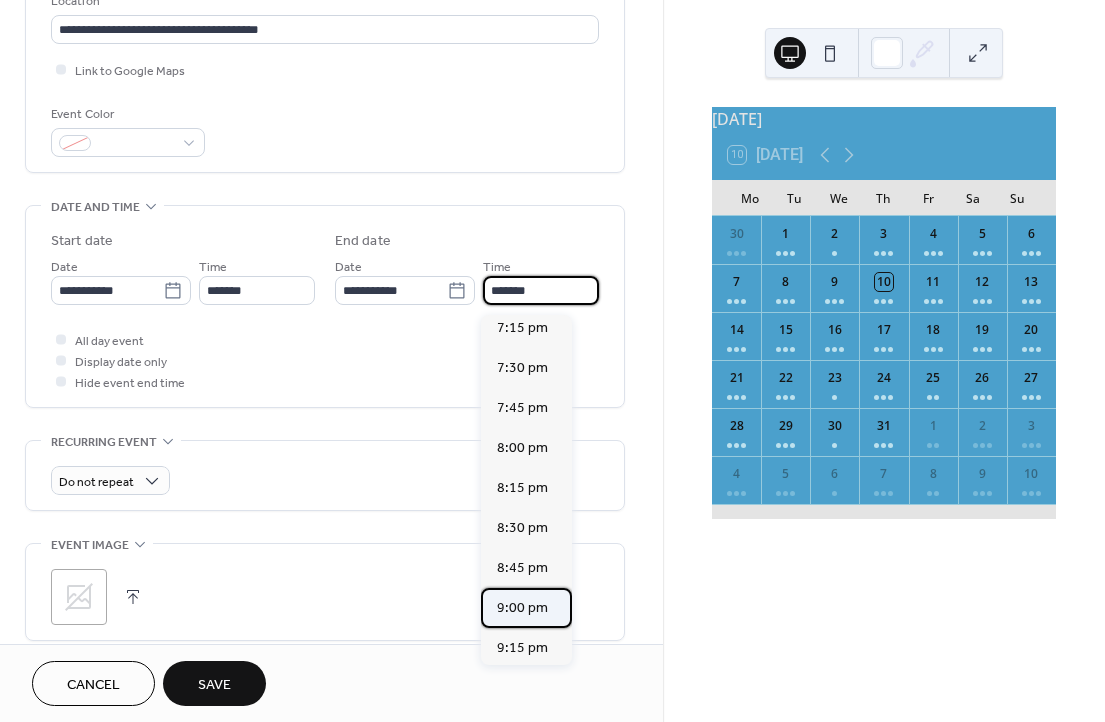 click on "9:00 pm" at bounding box center (522, 608) 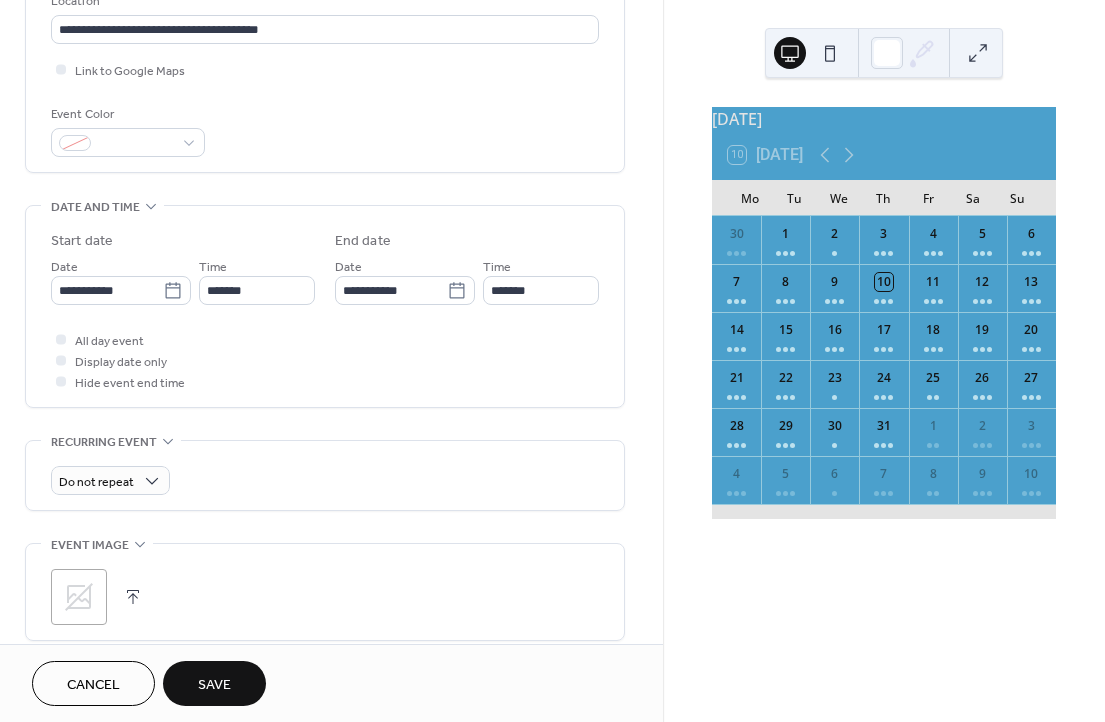 type on "*******" 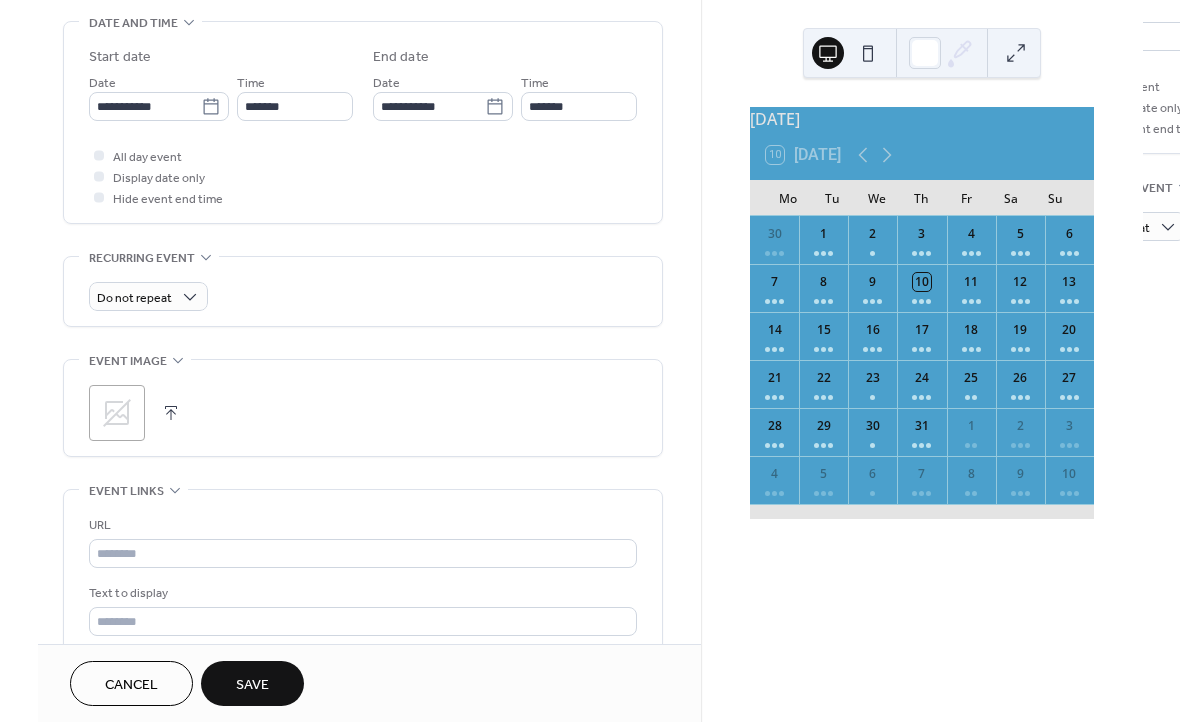scroll, scrollTop: 661, scrollLeft: 0, axis: vertical 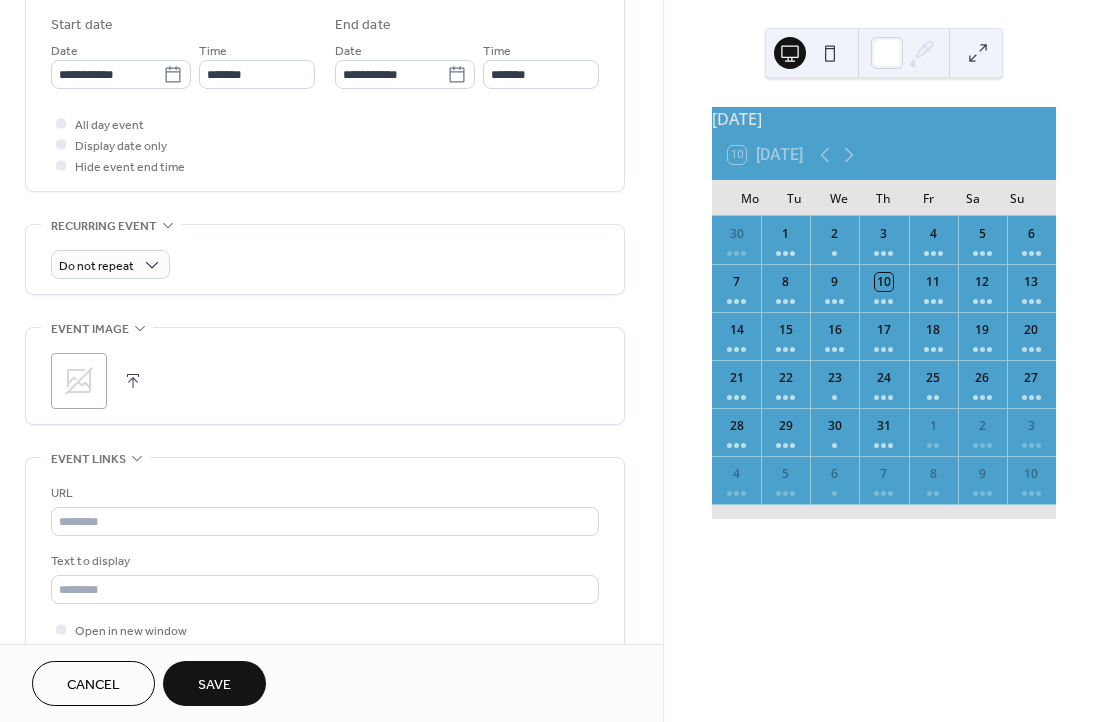 click at bounding box center (133, 381) 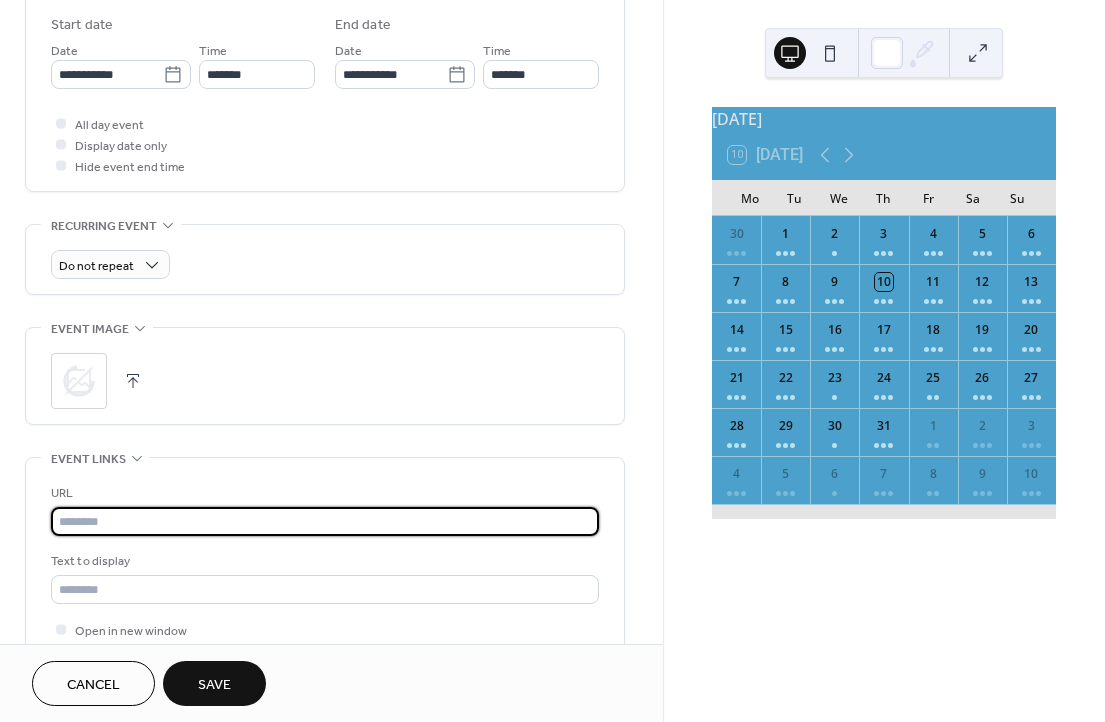 click at bounding box center [325, 521] 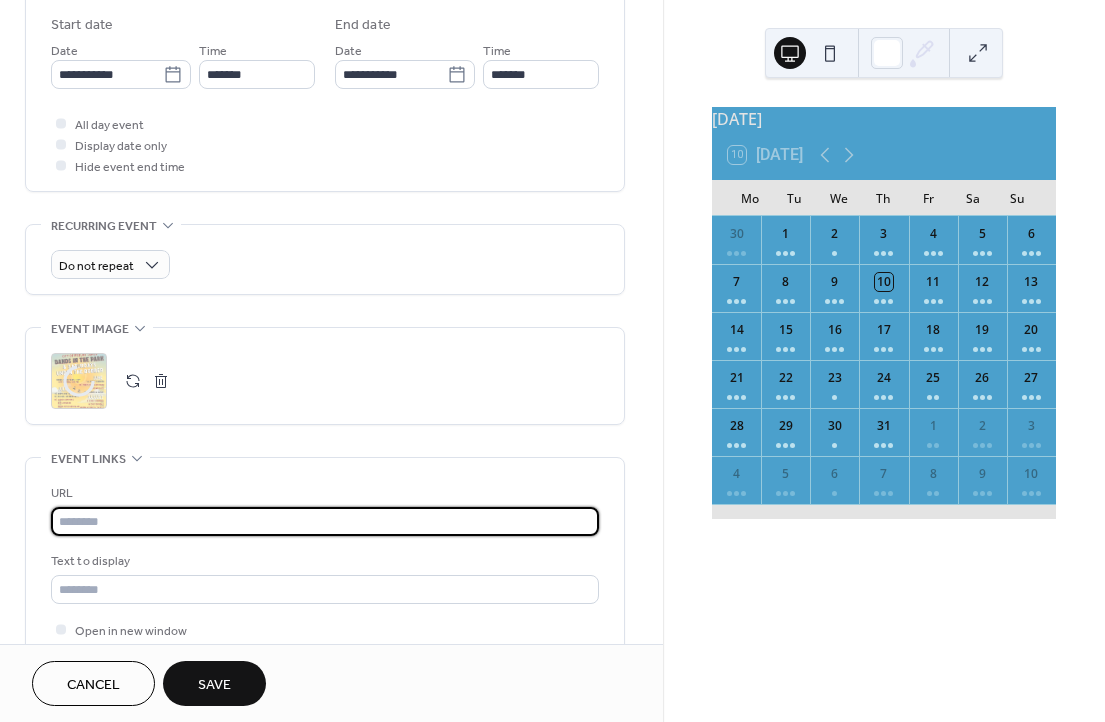 paste on "**********" 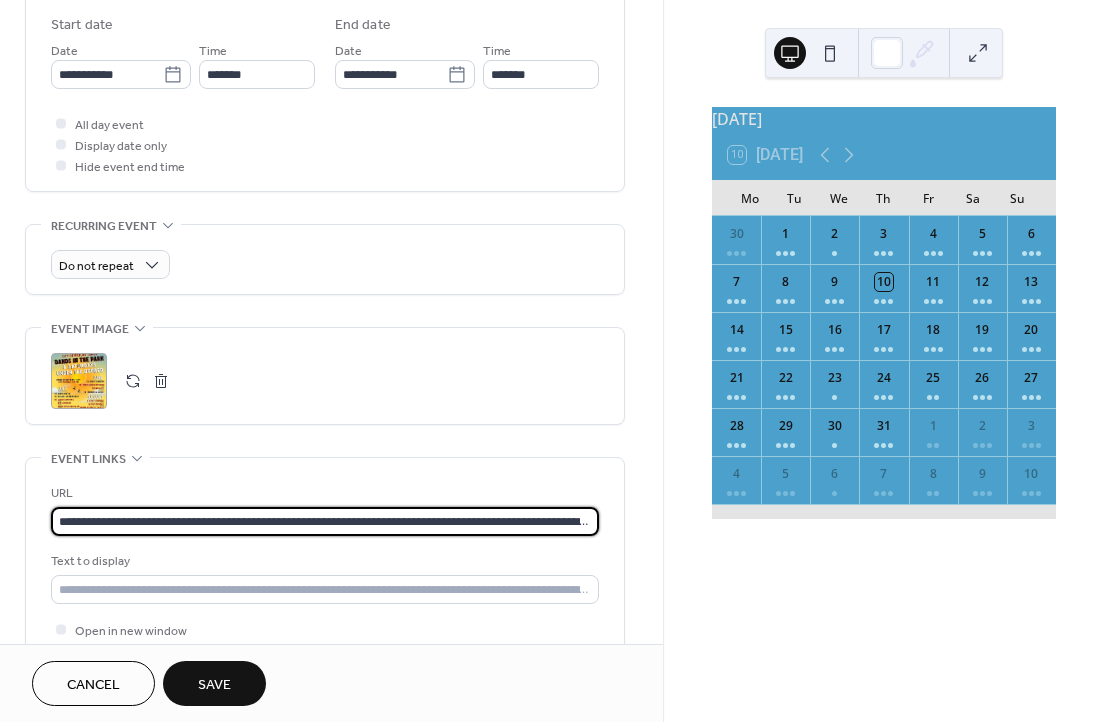 type on "**********" 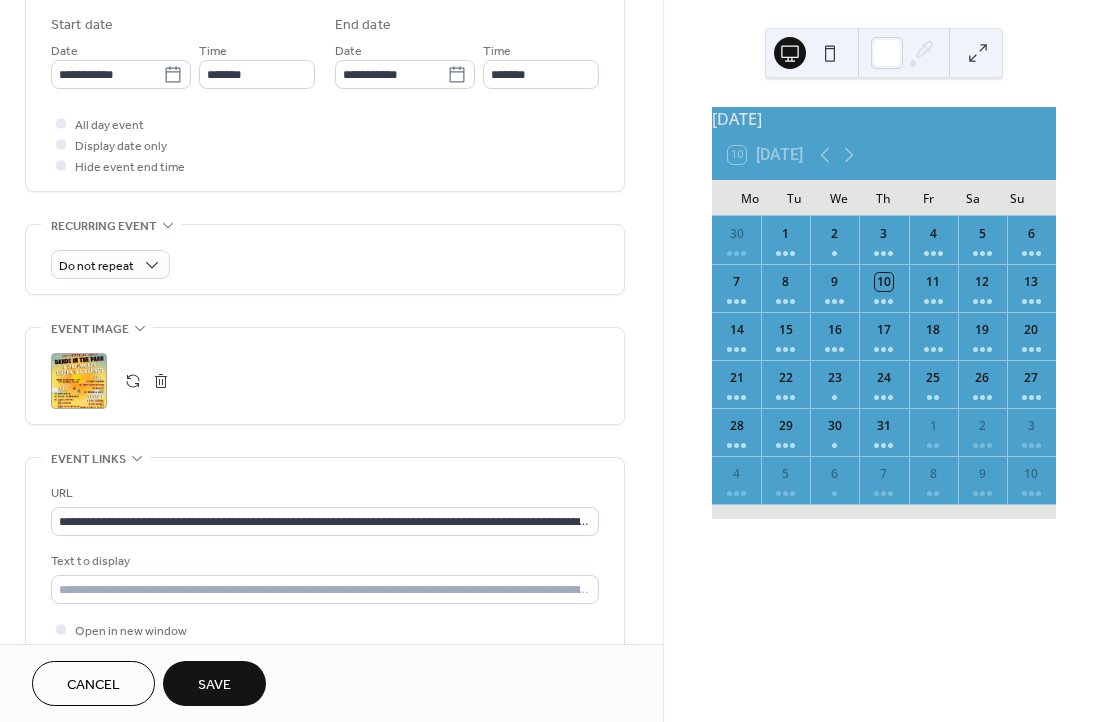 click on "Save" at bounding box center [214, 685] 